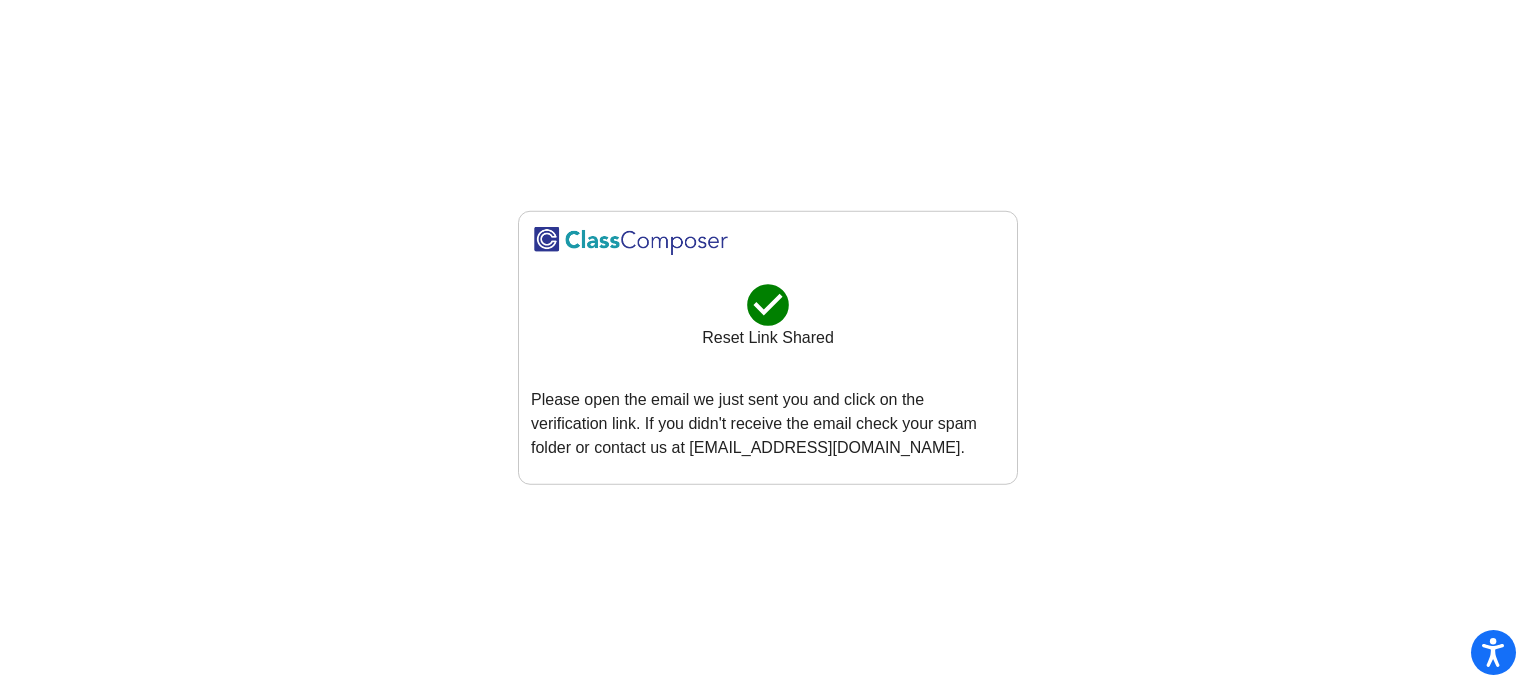 scroll, scrollTop: 0, scrollLeft: 0, axis: both 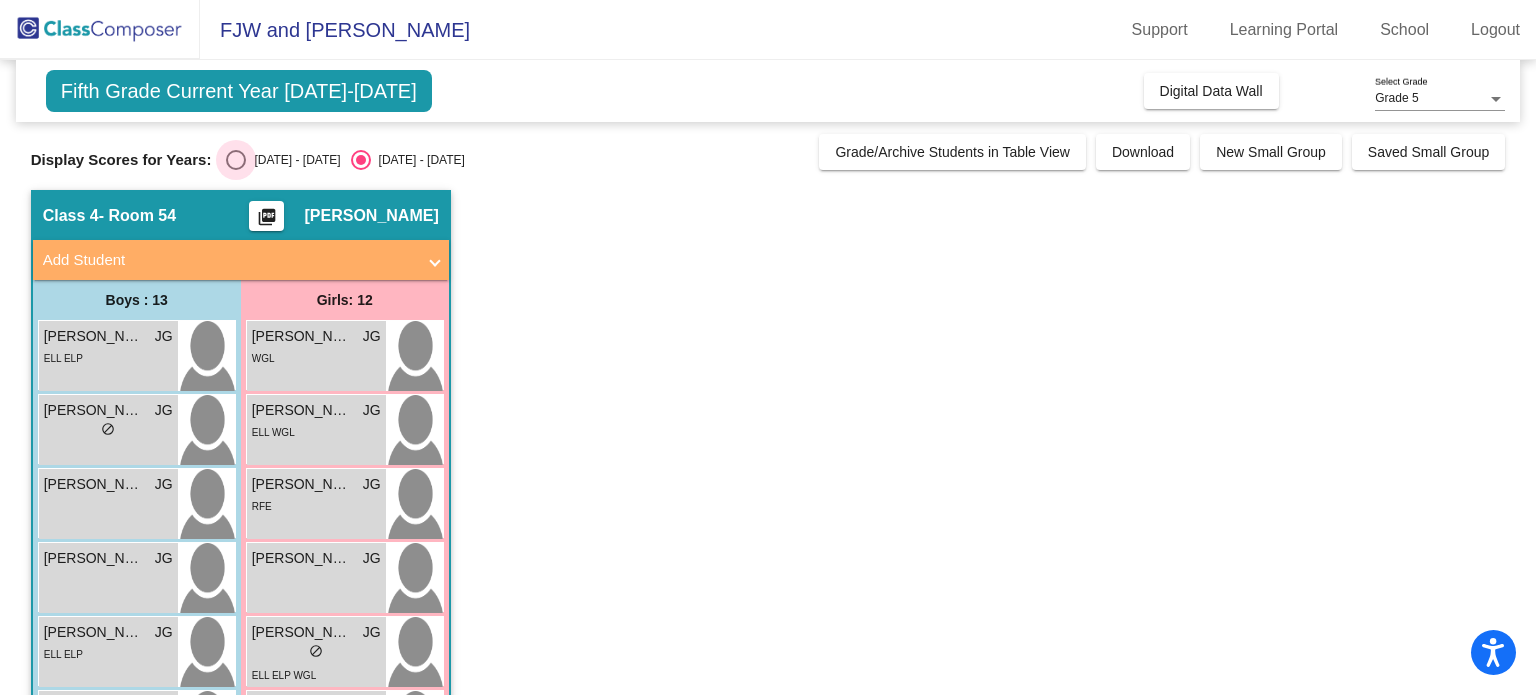 click at bounding box center (236, 160) 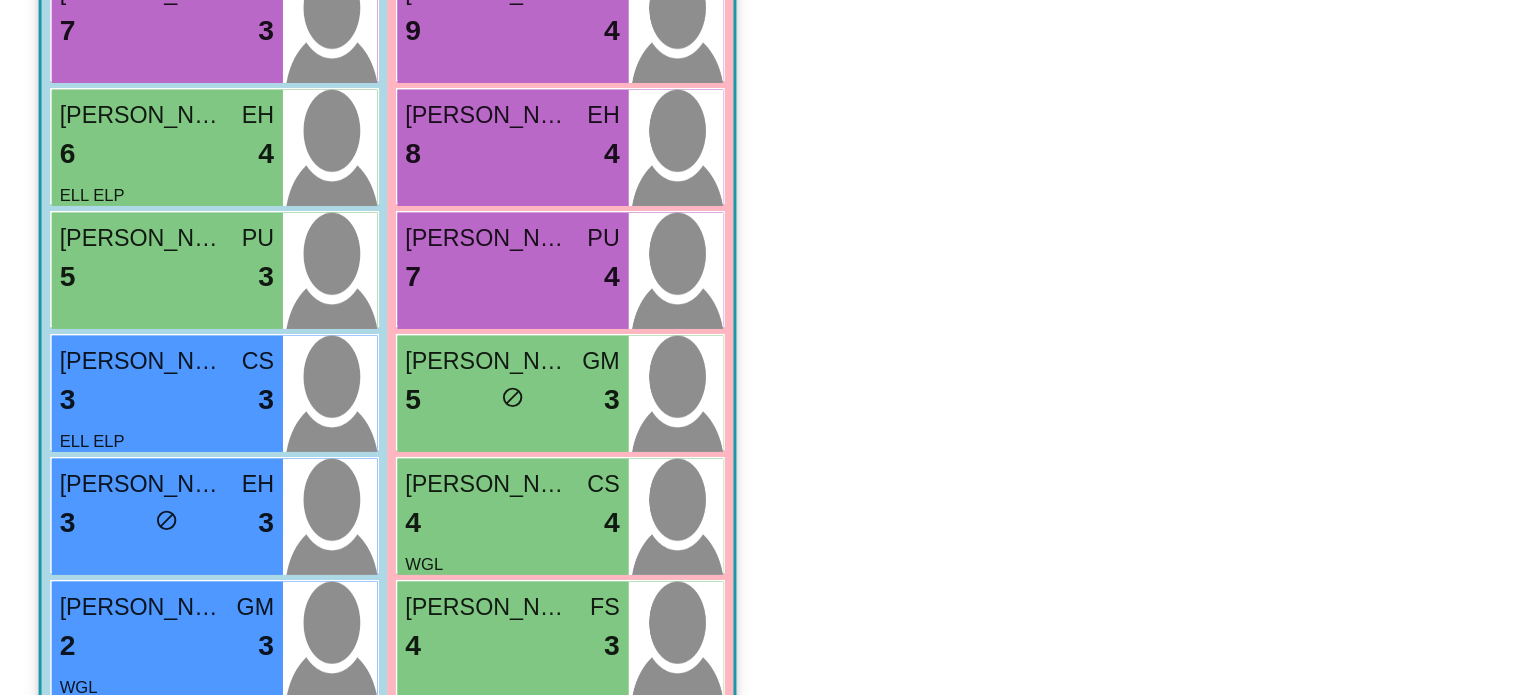 scroll, scrollTop: 400, scrollLeft: 0, axis: vertical 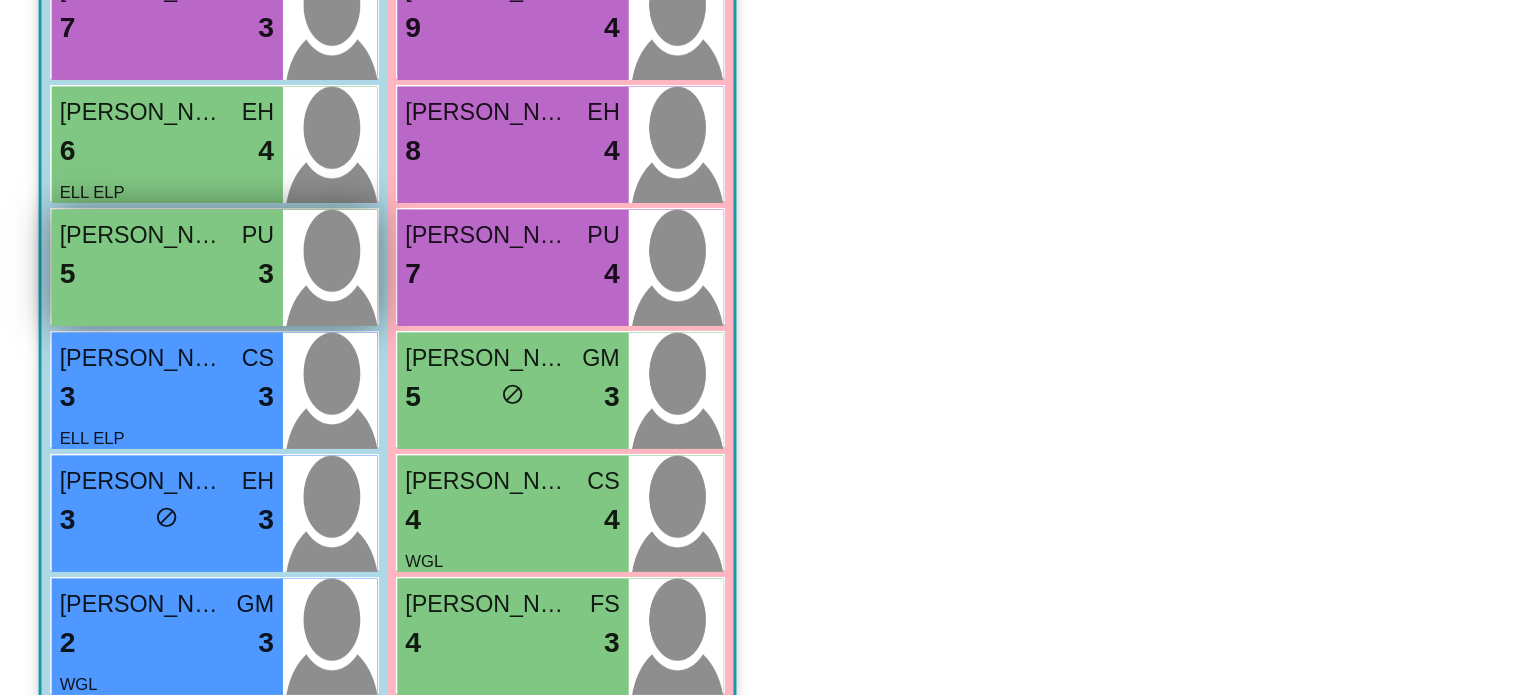click on "5 lock do_not_disturb_alt 3" at bounding box center [108, 330] 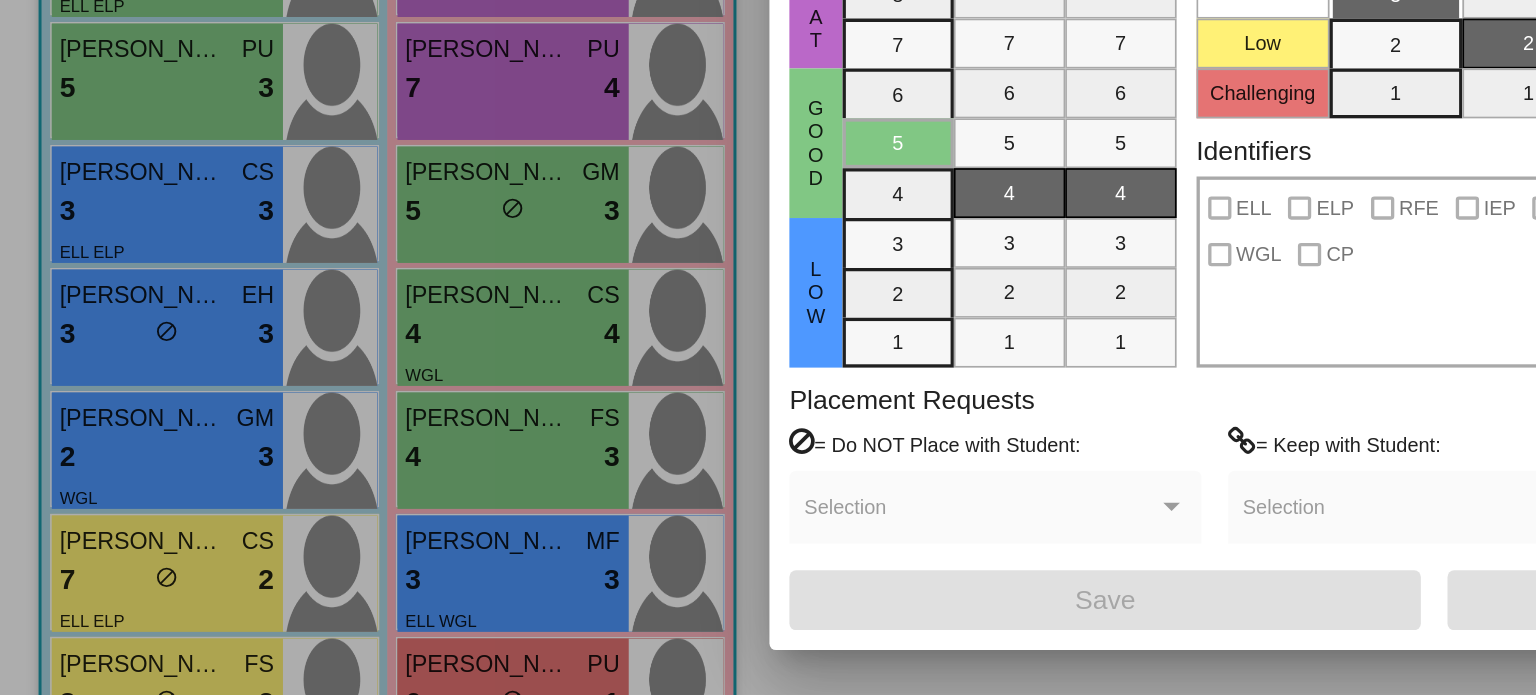 scroll, scrollTop: 0, scrollLeft: 0, axis: both 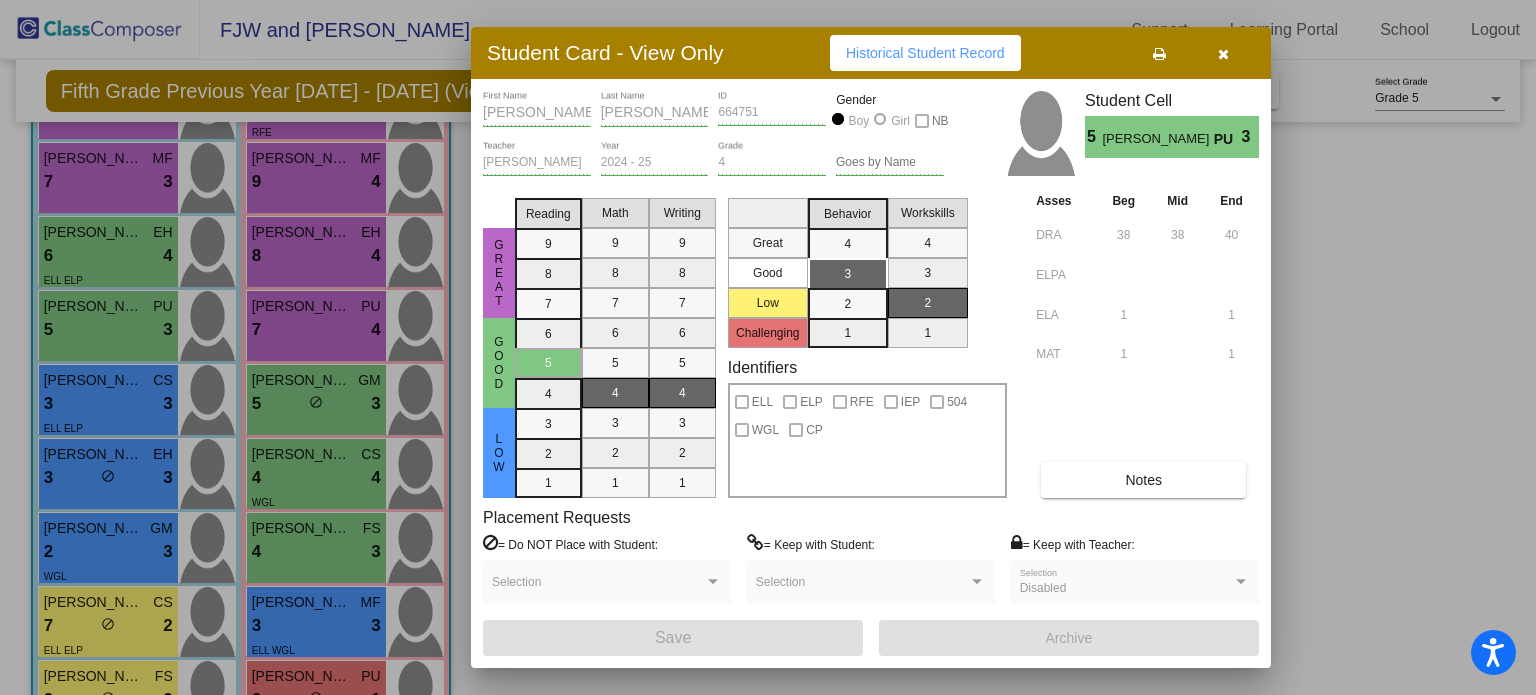 click on "Notes" at bounding box center [1143, 480] 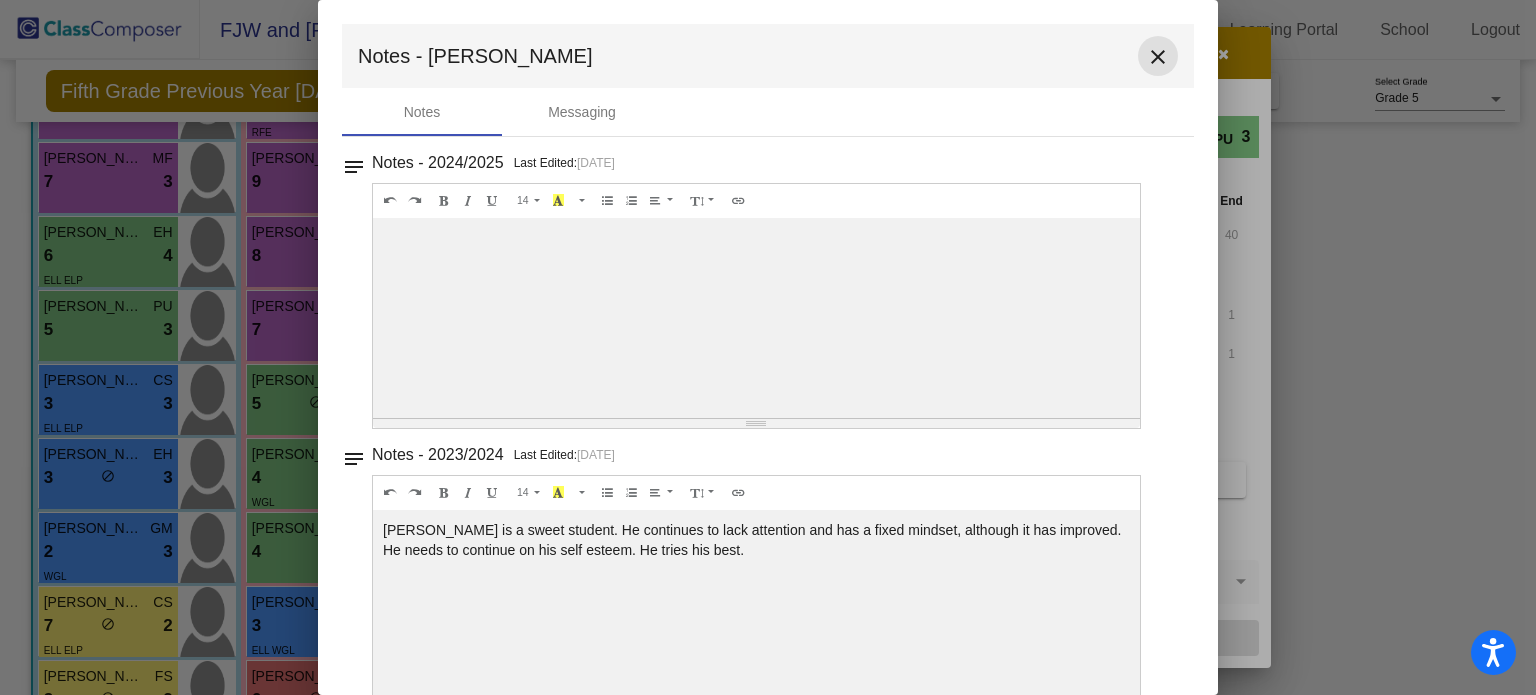 click on "close" at bounding box center [1158, 57] 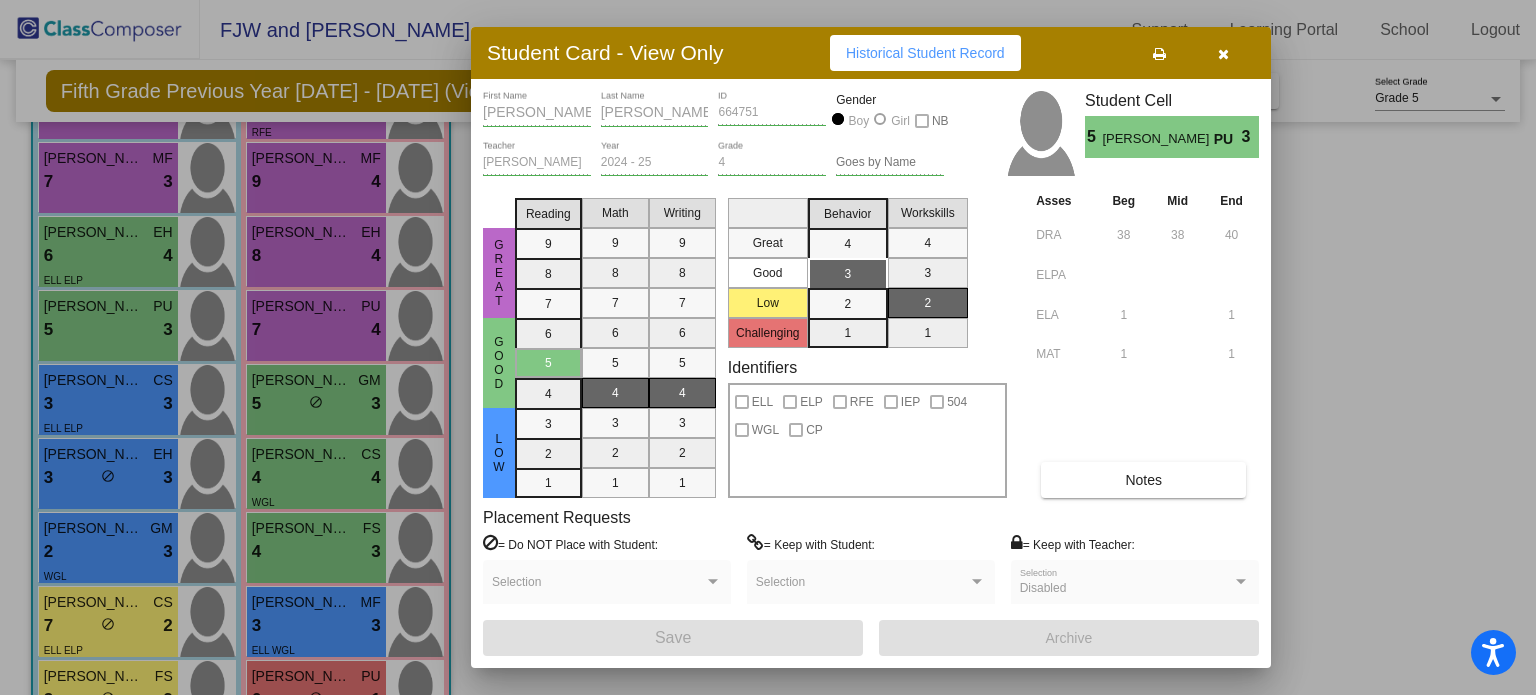 click at bounding box center [1223, 53] 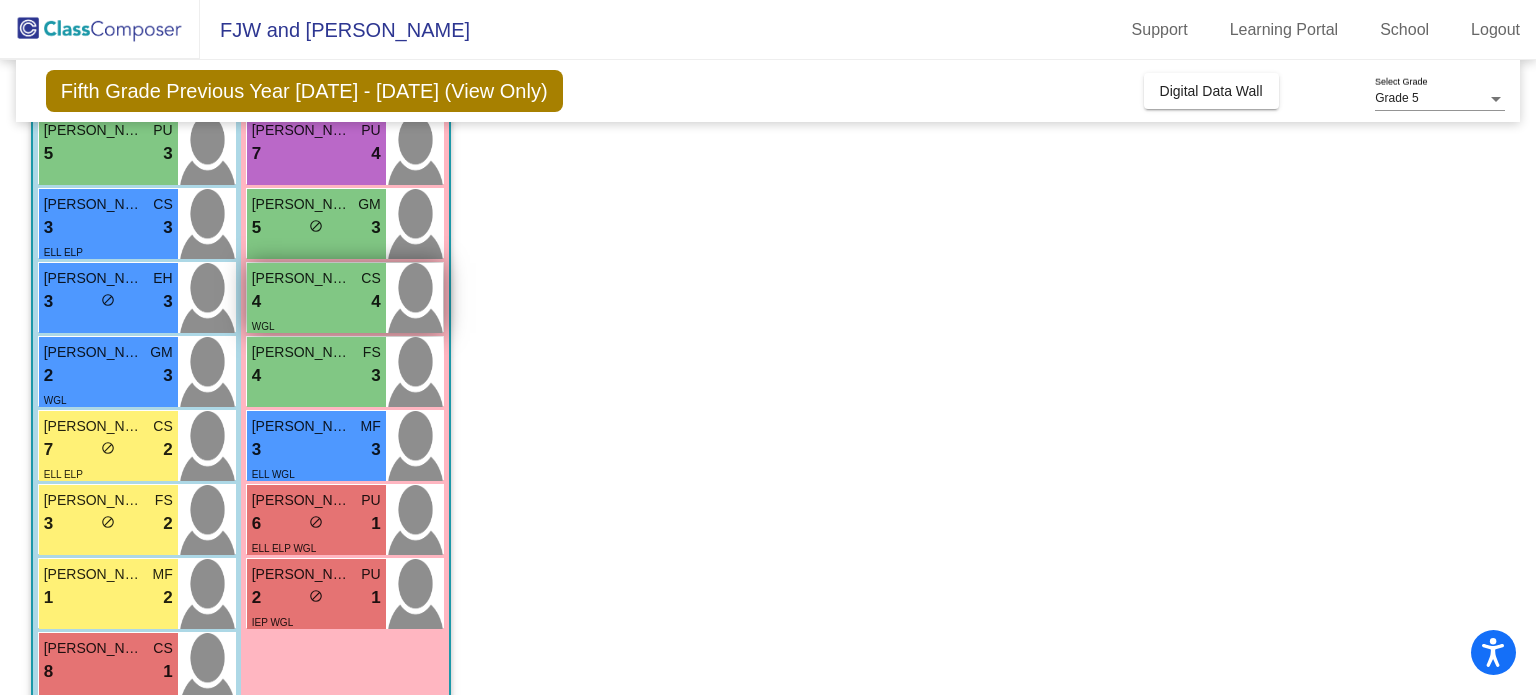 scroll, scrollTop: 608, scrollLeft: 0, axis: vertical 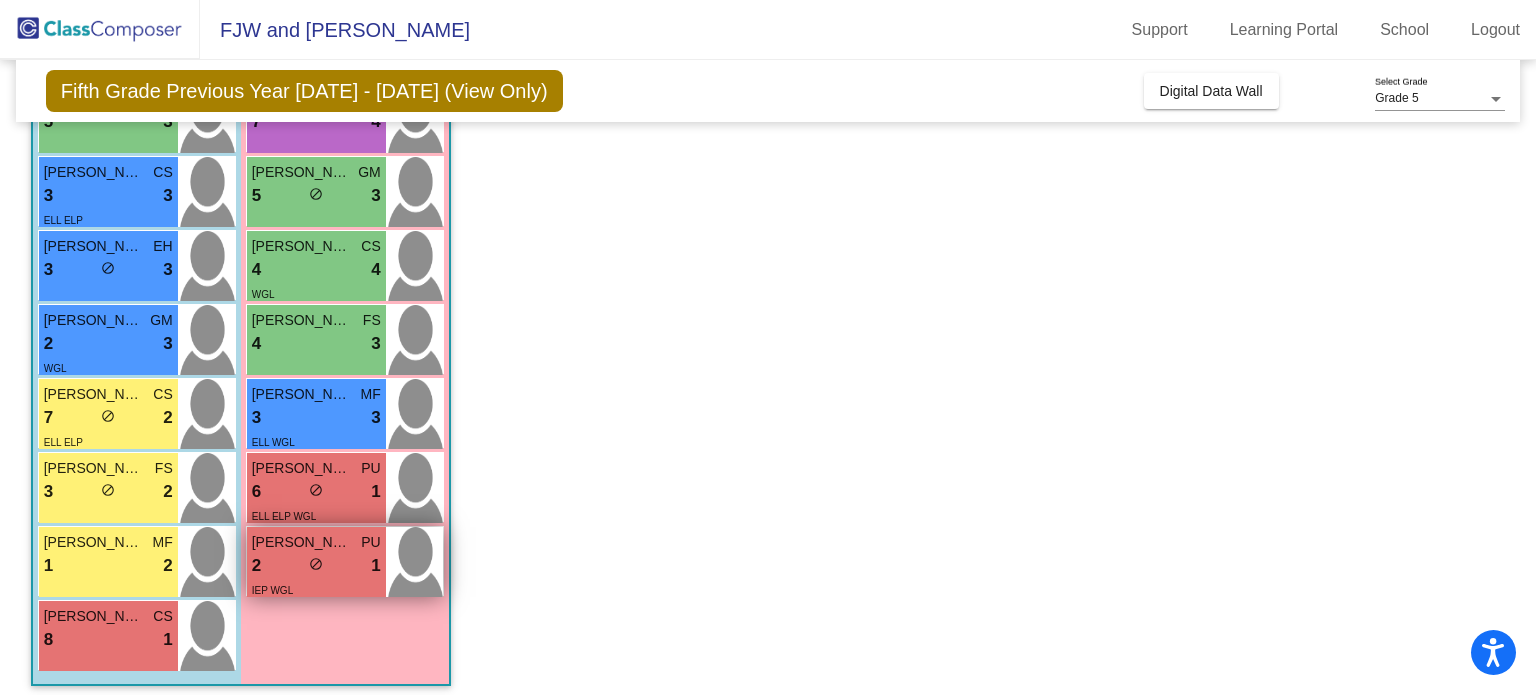 click on "2 lock do_not_disturb_alt 1" at bounding box center (316, 566) 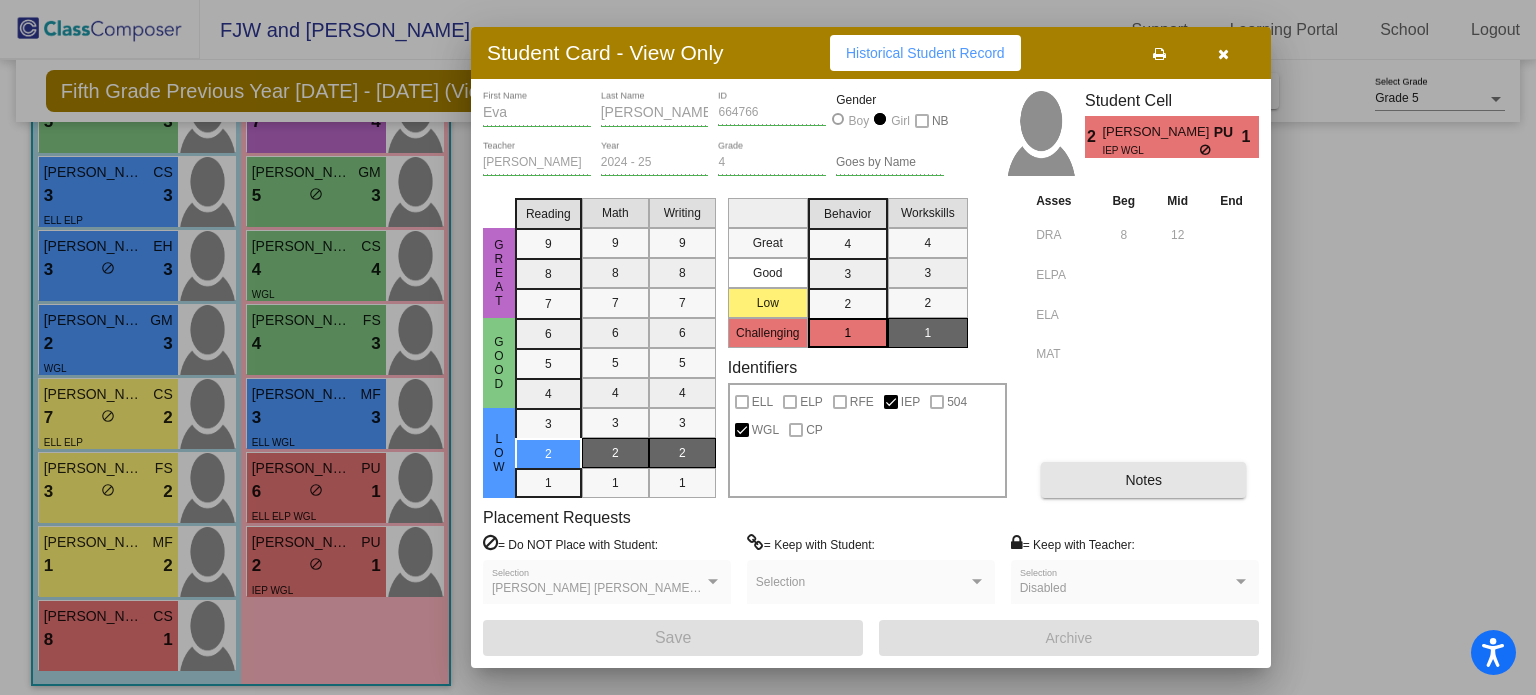 click on "Notes" at bounding box center [1143, 480] 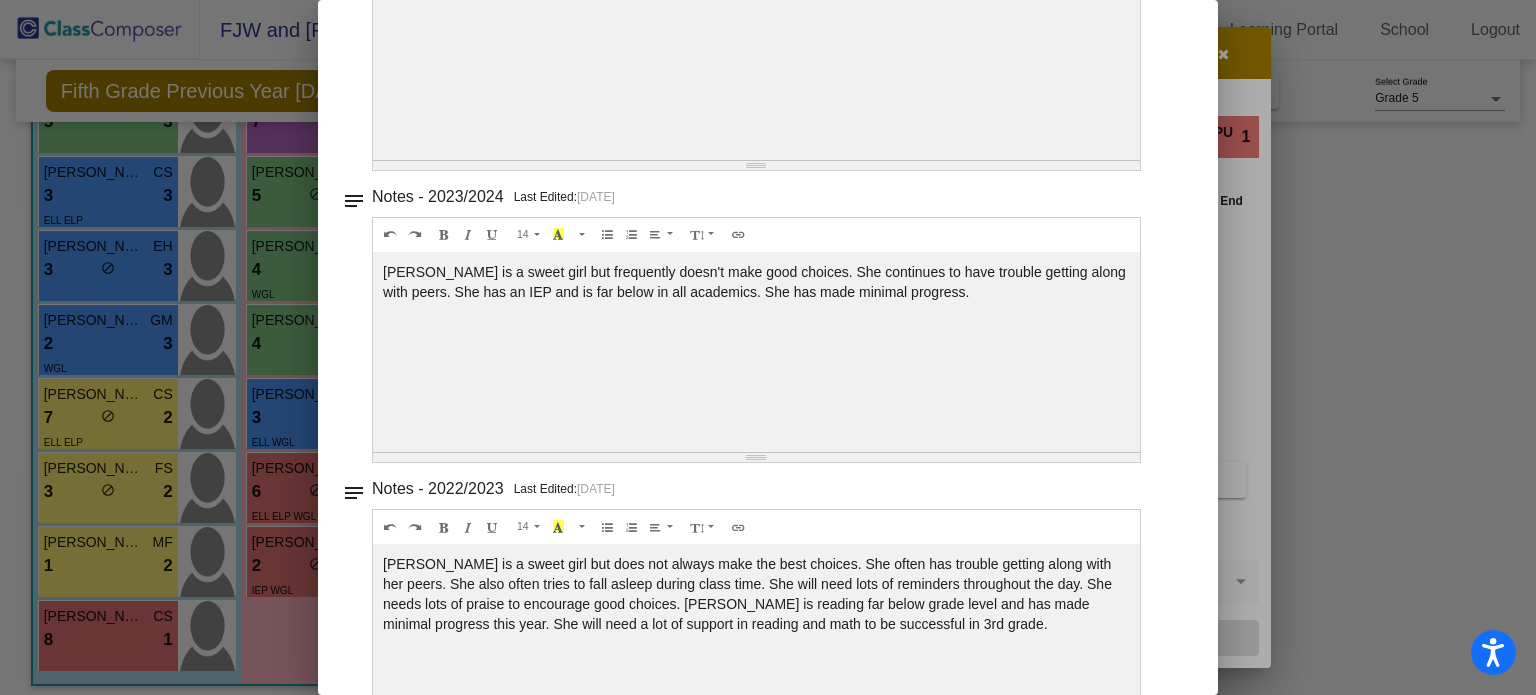 scroll, scrollTop: 0, scrollLeft: 0, axis: both 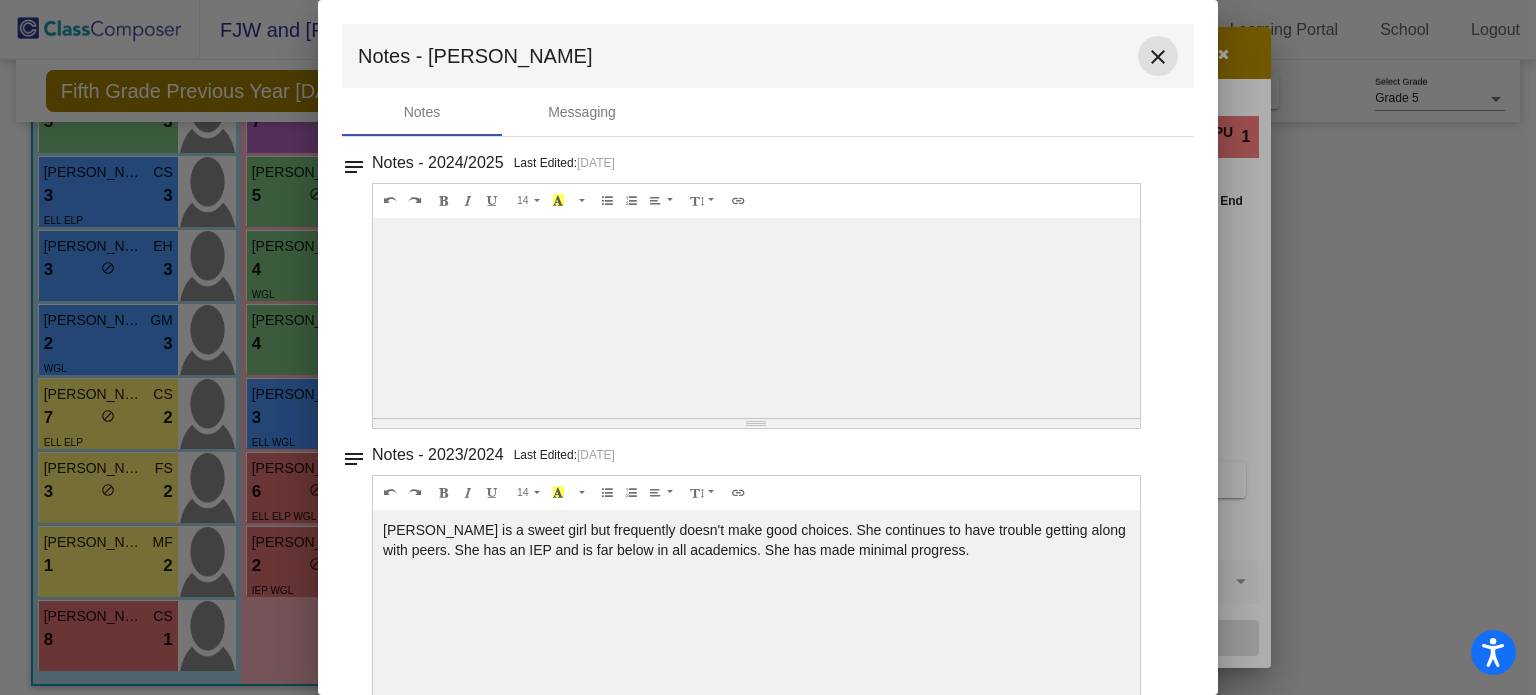 click on "close" at bounding box center (1158, 57) 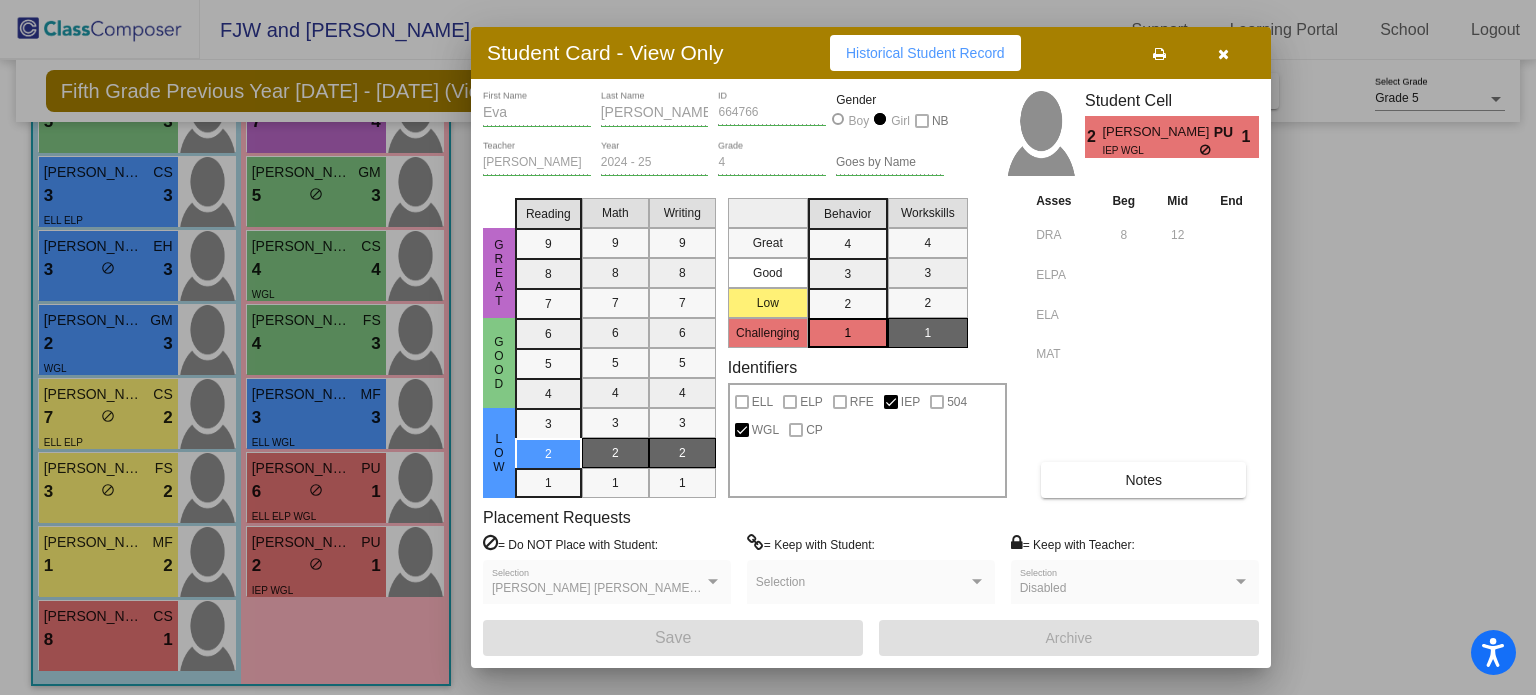 click at bounding box center (1223, 53) 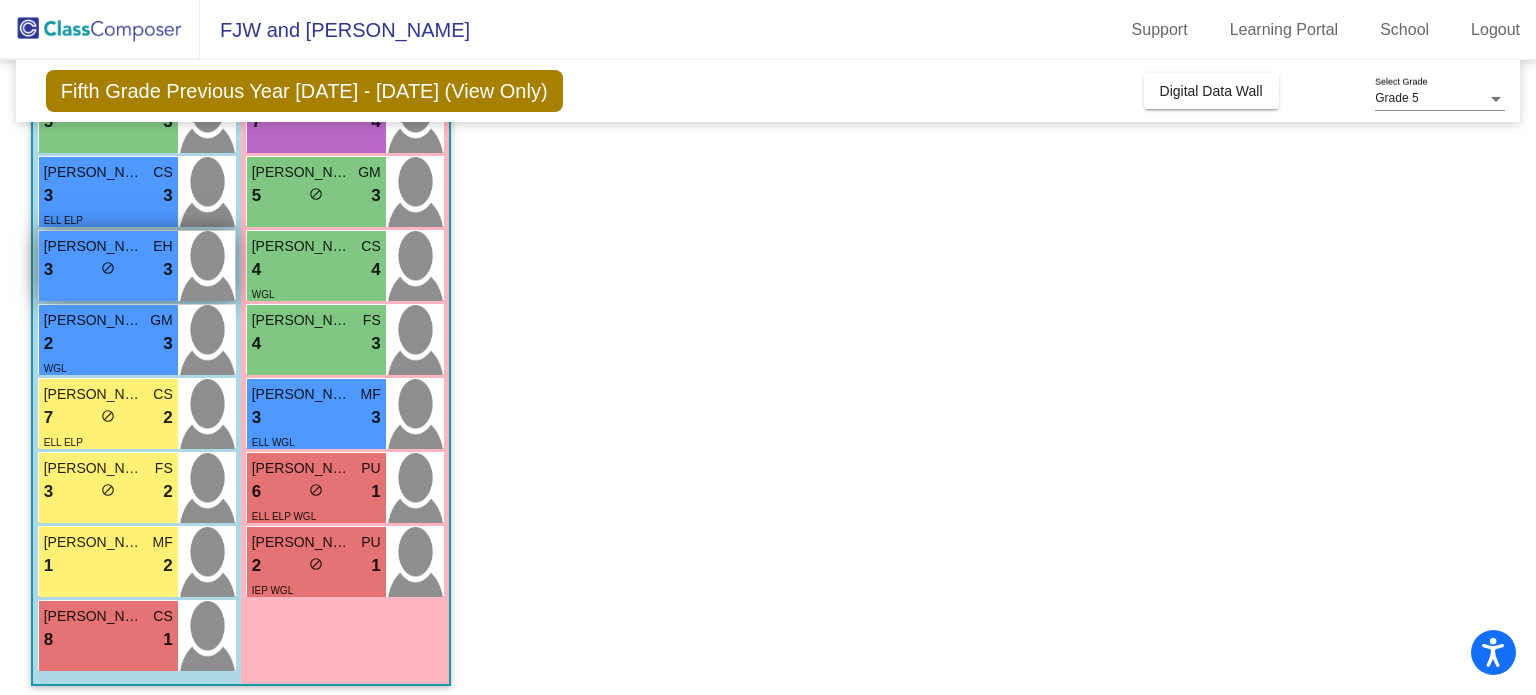 click on "3 lock do_not_disturb_alt 3" at bounding box center (108, 270) 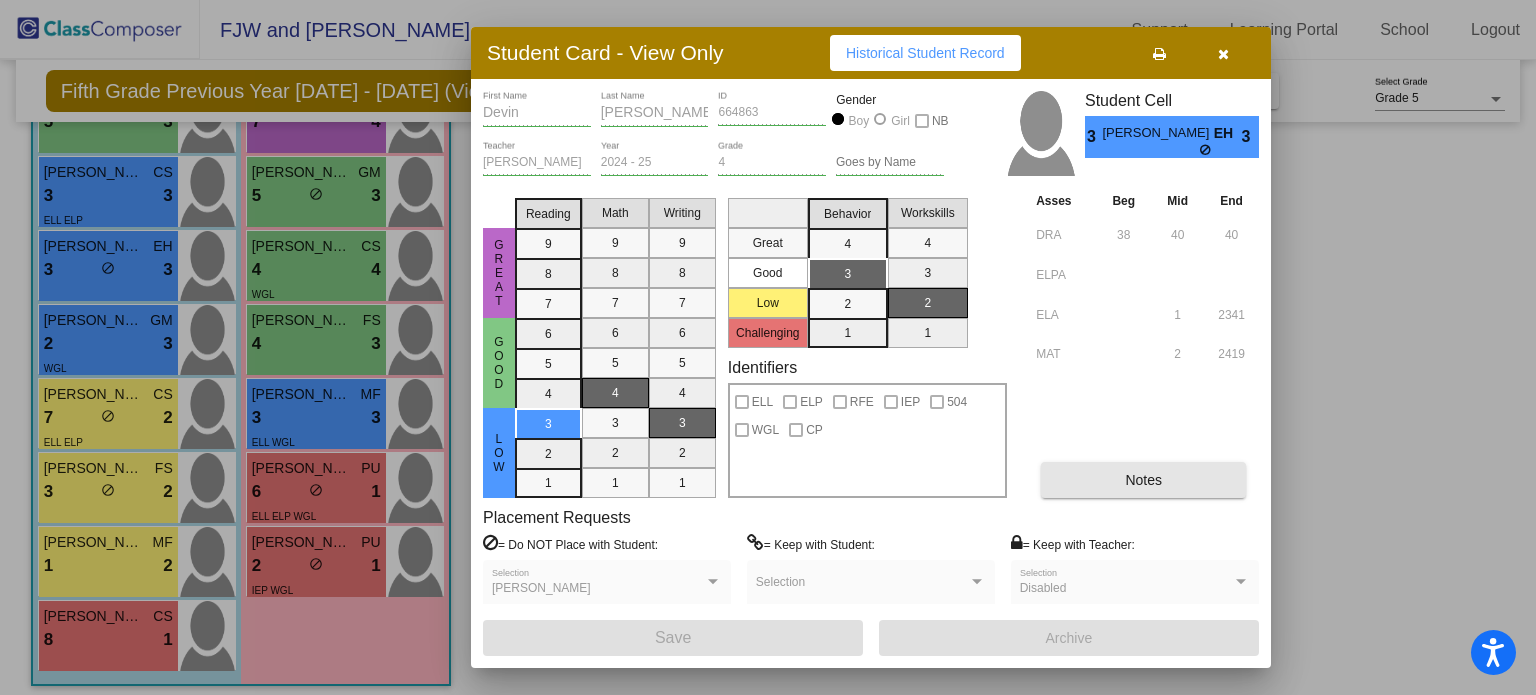 click on "Notes" at bounding box center (1143, 480) 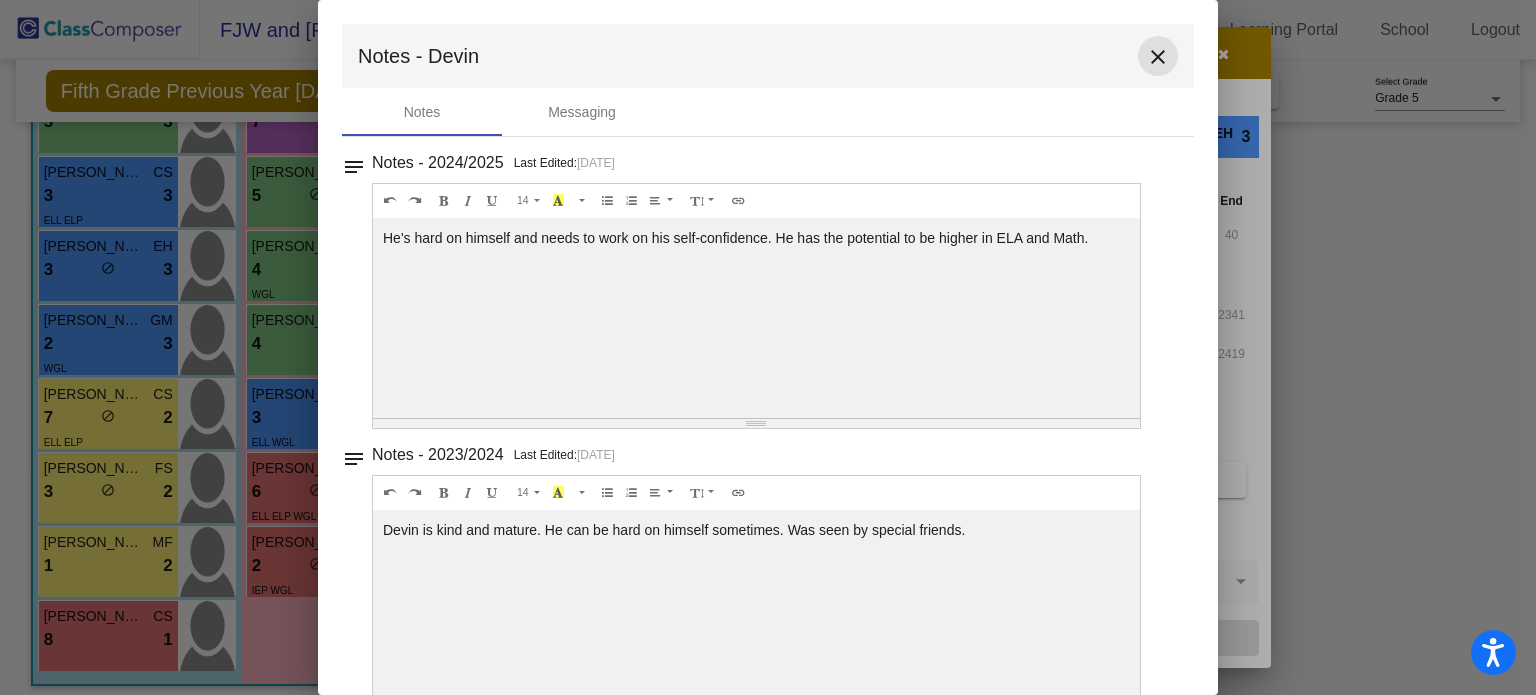 click on "close" at bounding box center [1158, 57] 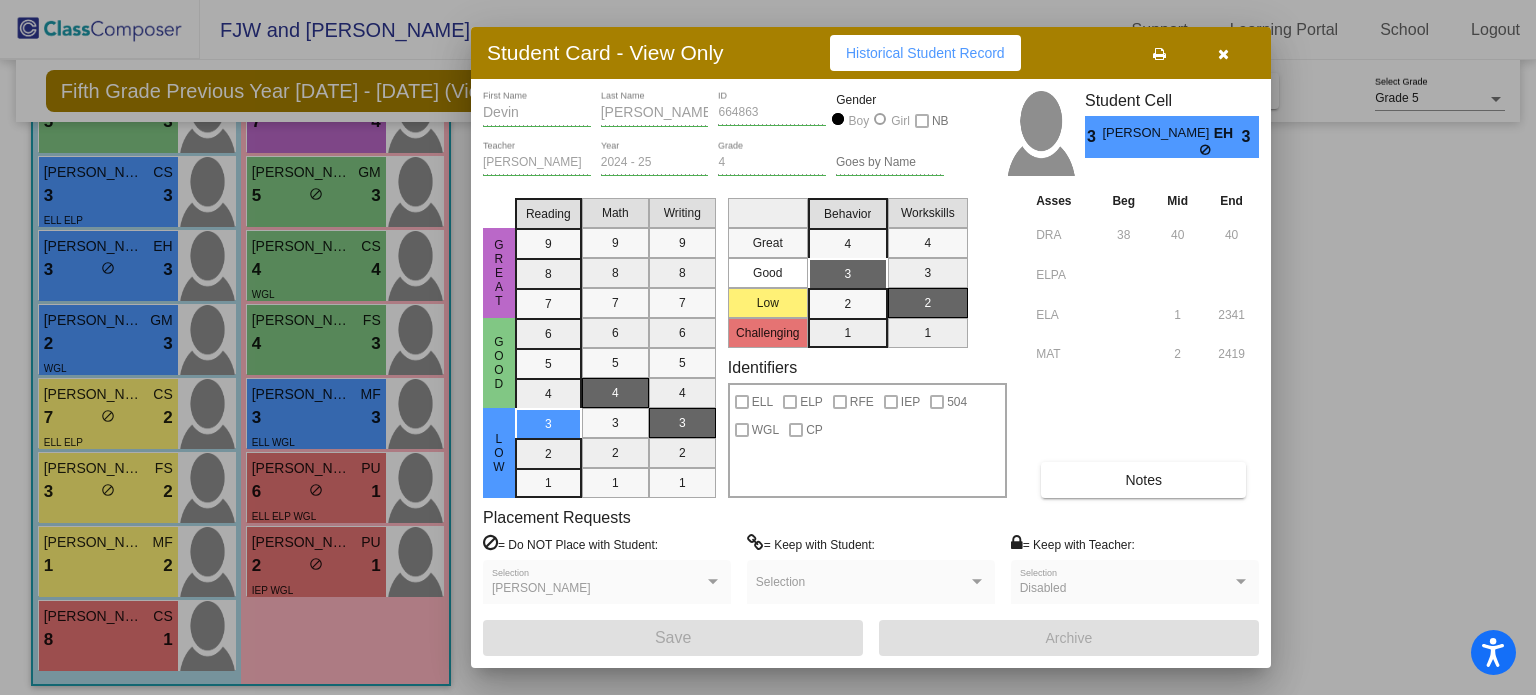 click at bounding box center [1223, 53] 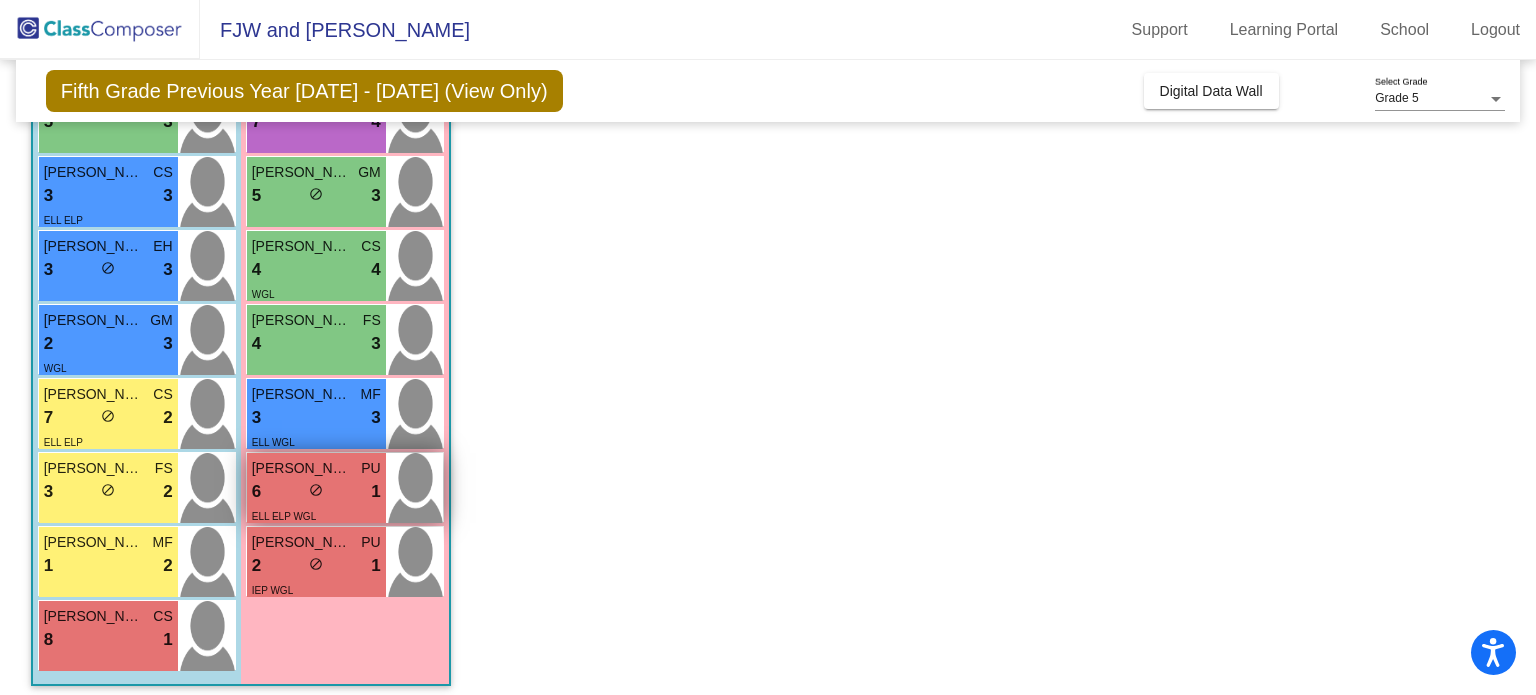 click on "Delany Hernandez Contreras" at bounding box center [302, 468] 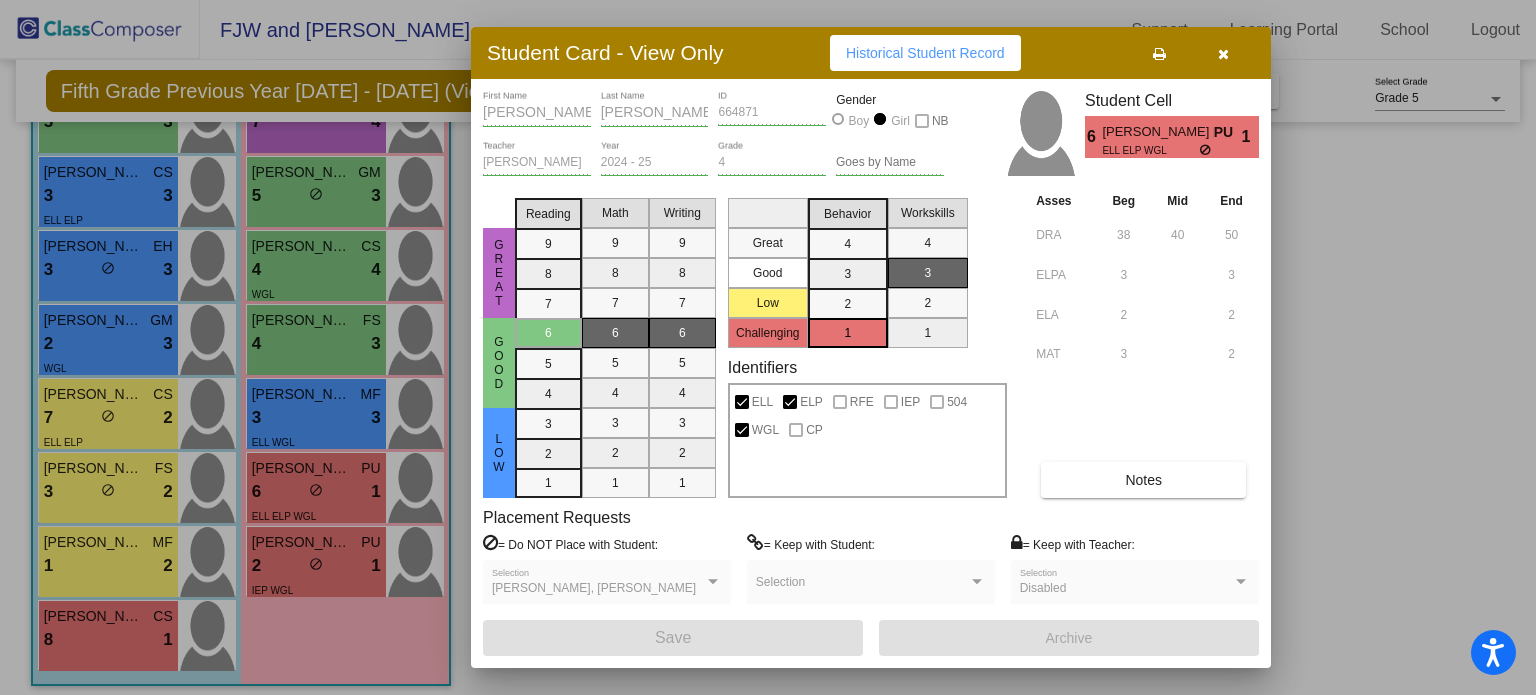 click on "Notes" at bounding box center [1143, 480] 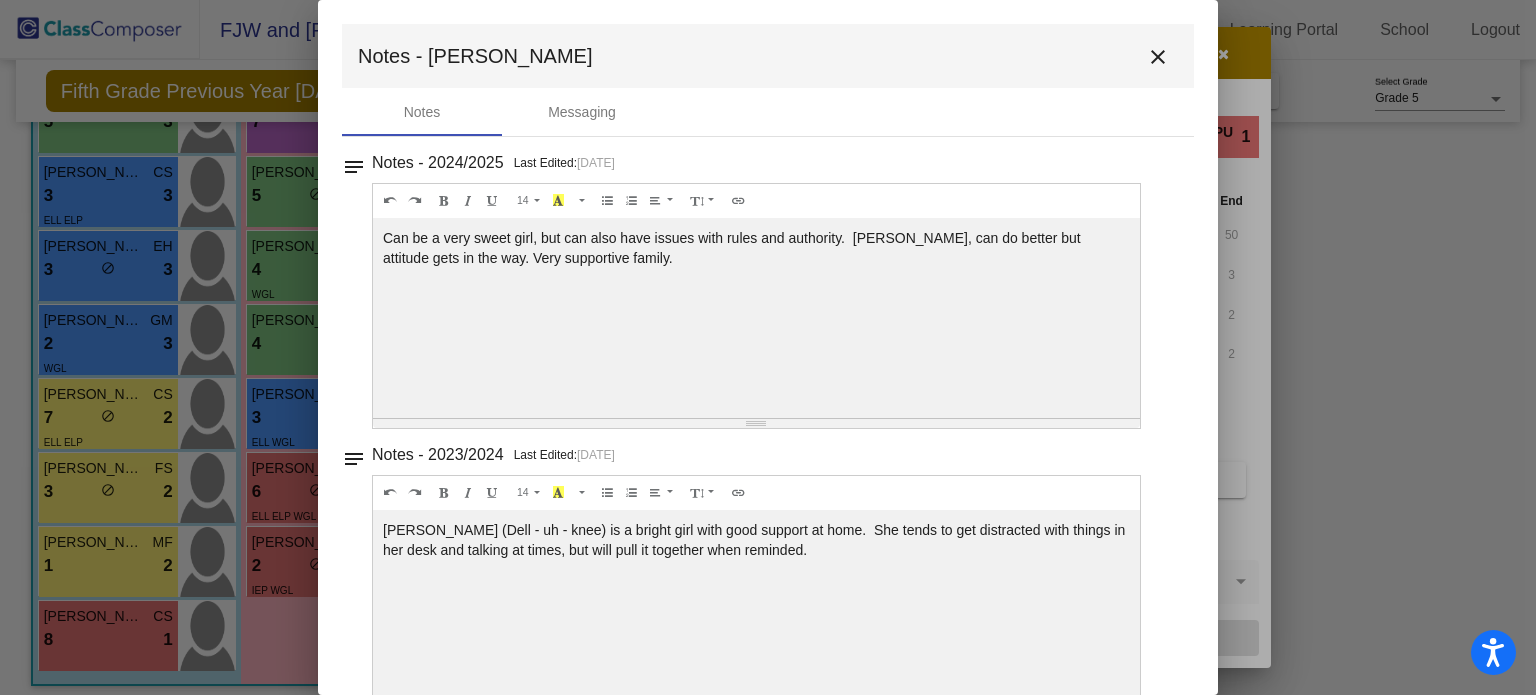 click on "close" at bounding box center (1158, 57) 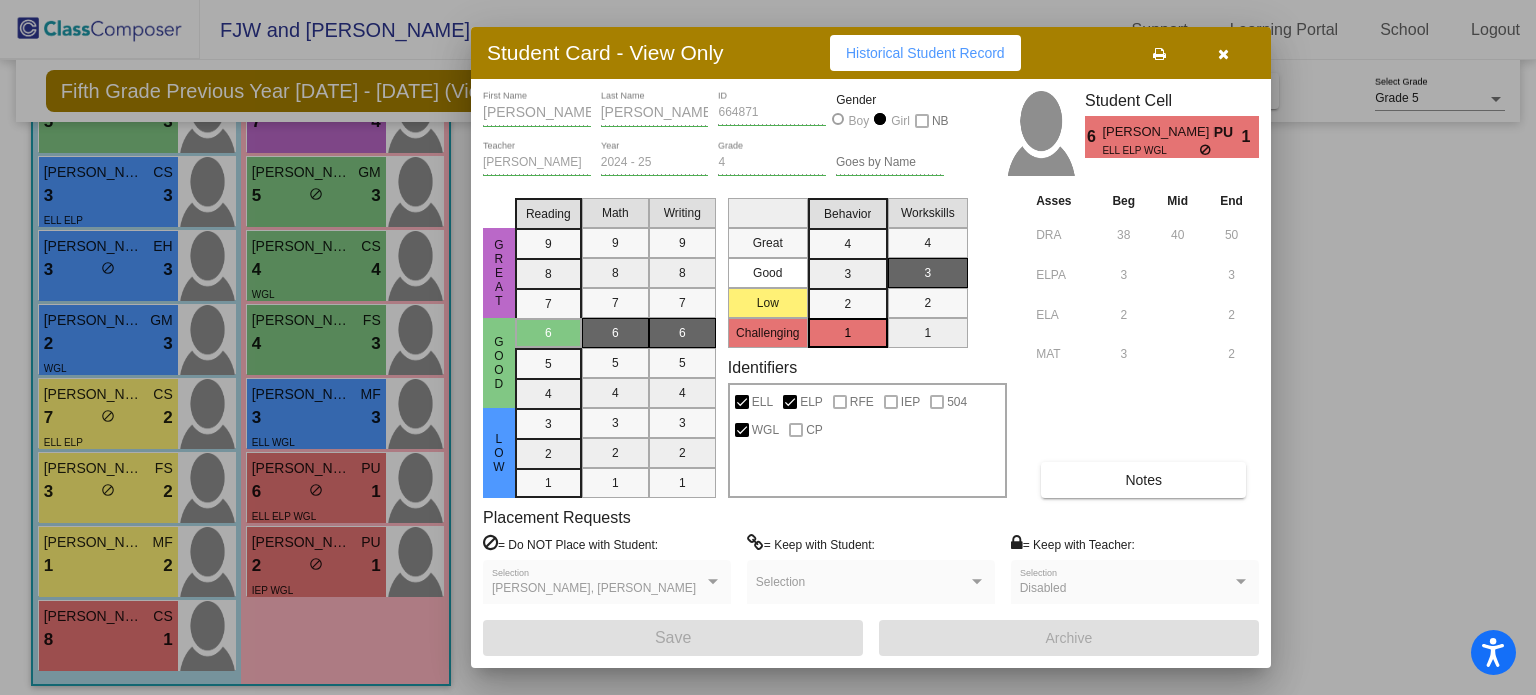 click at bounding box center [1223, 54] 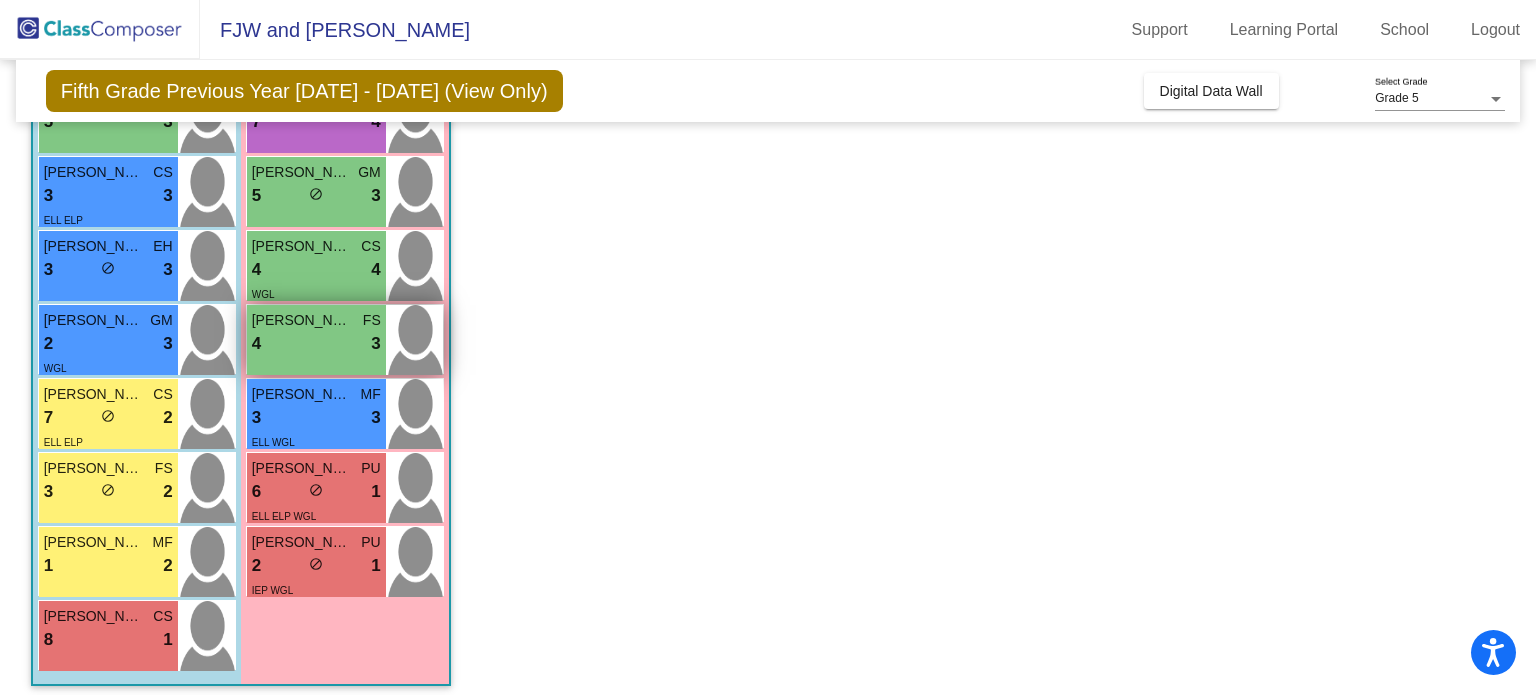 click on "4 lock do_not_disturb_alt 3" at bounding box center [316, 344] 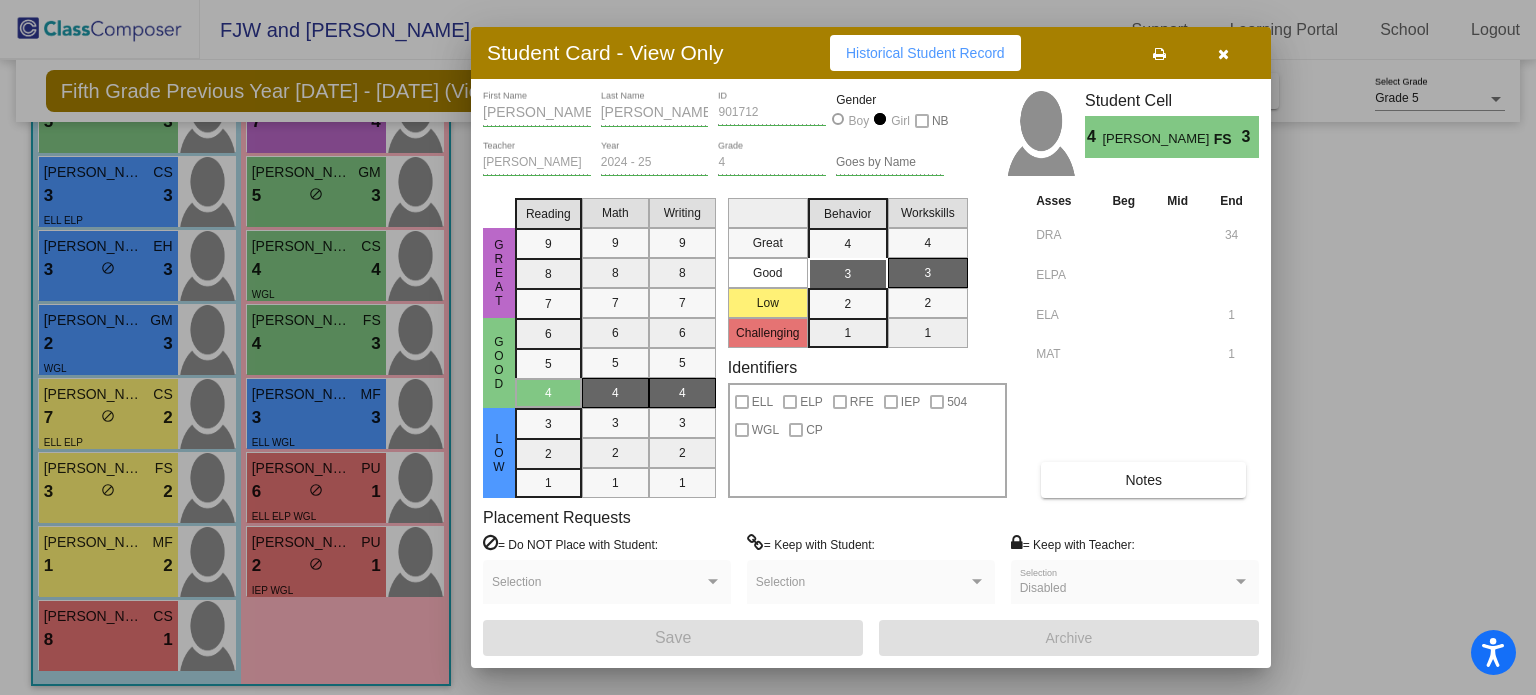 click on "Notes" at bounding box center (1143, 480) 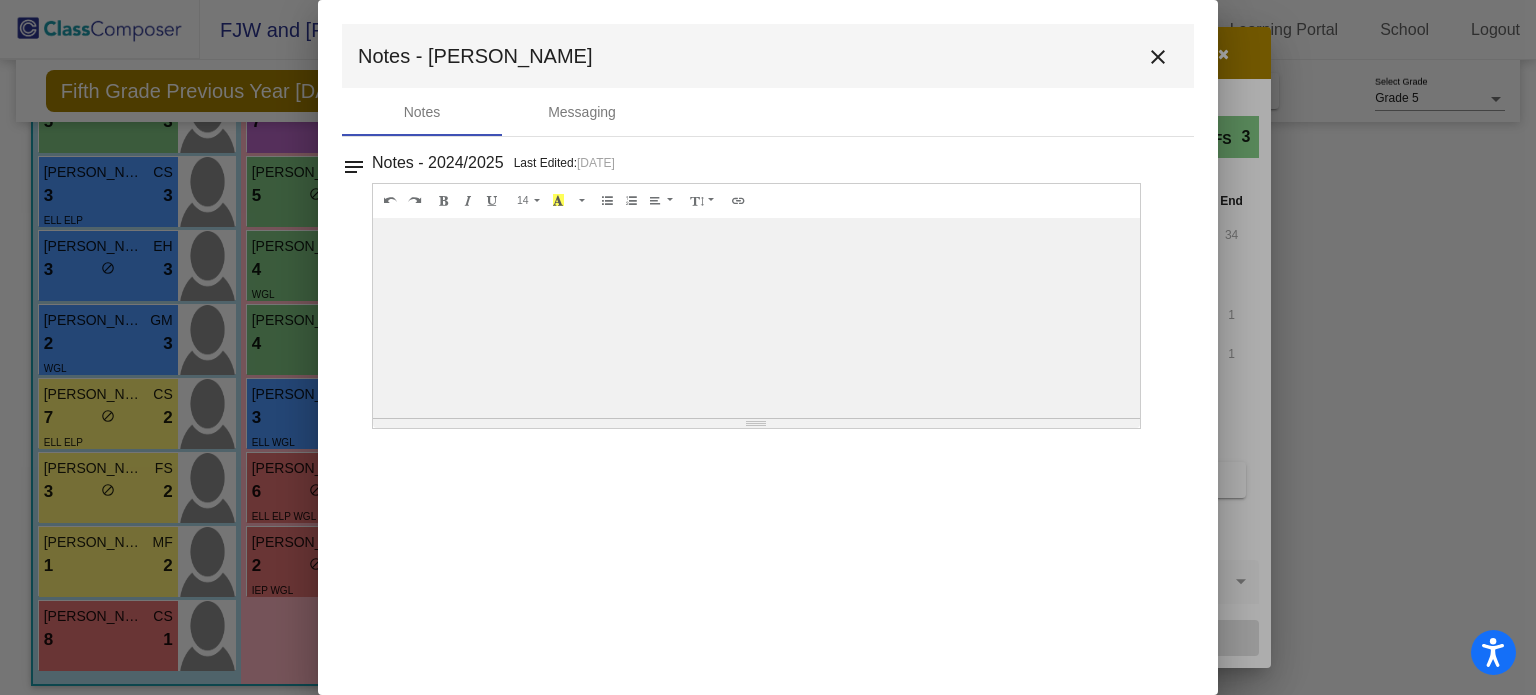 click on "close" at bounding box center [1158, 57] 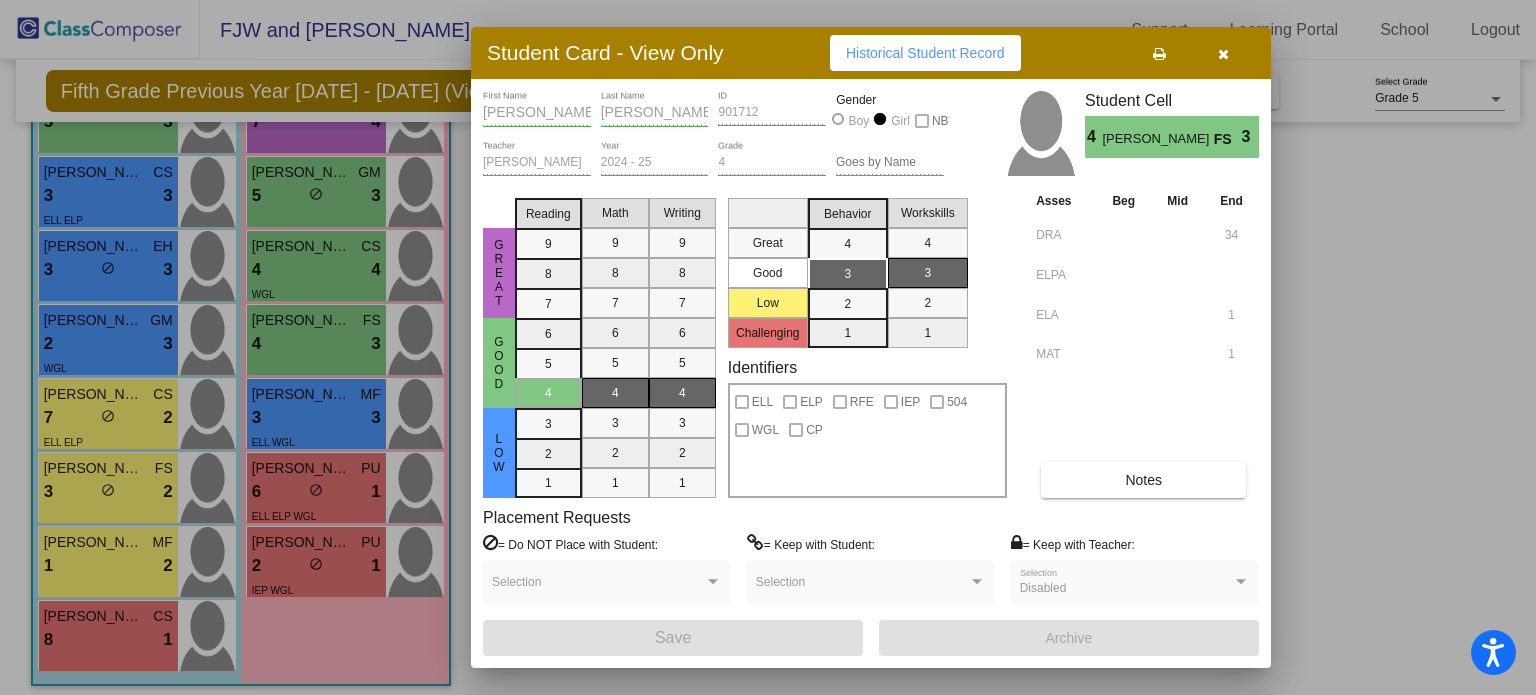 click at bounding box center (1223, 53) 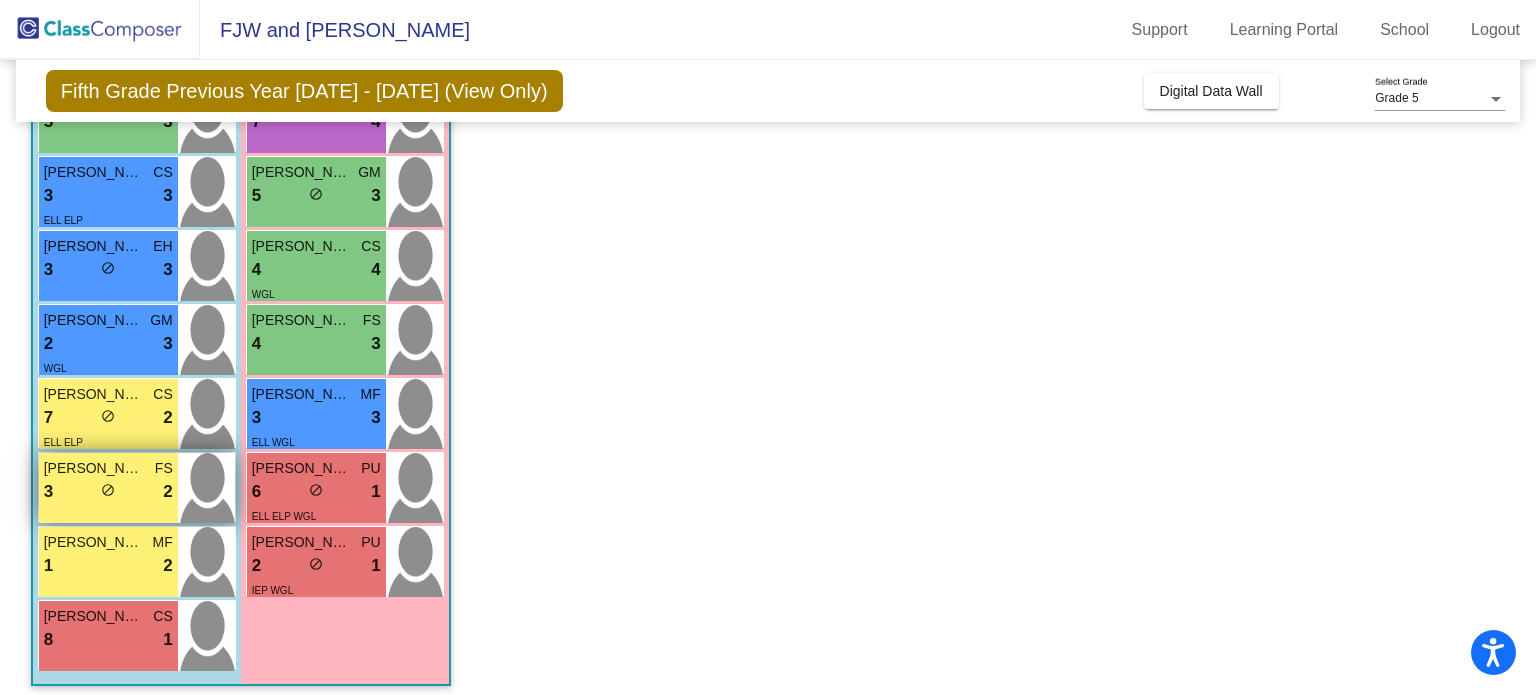 click on "Ezra Lara" at bounding box center (94, 468) 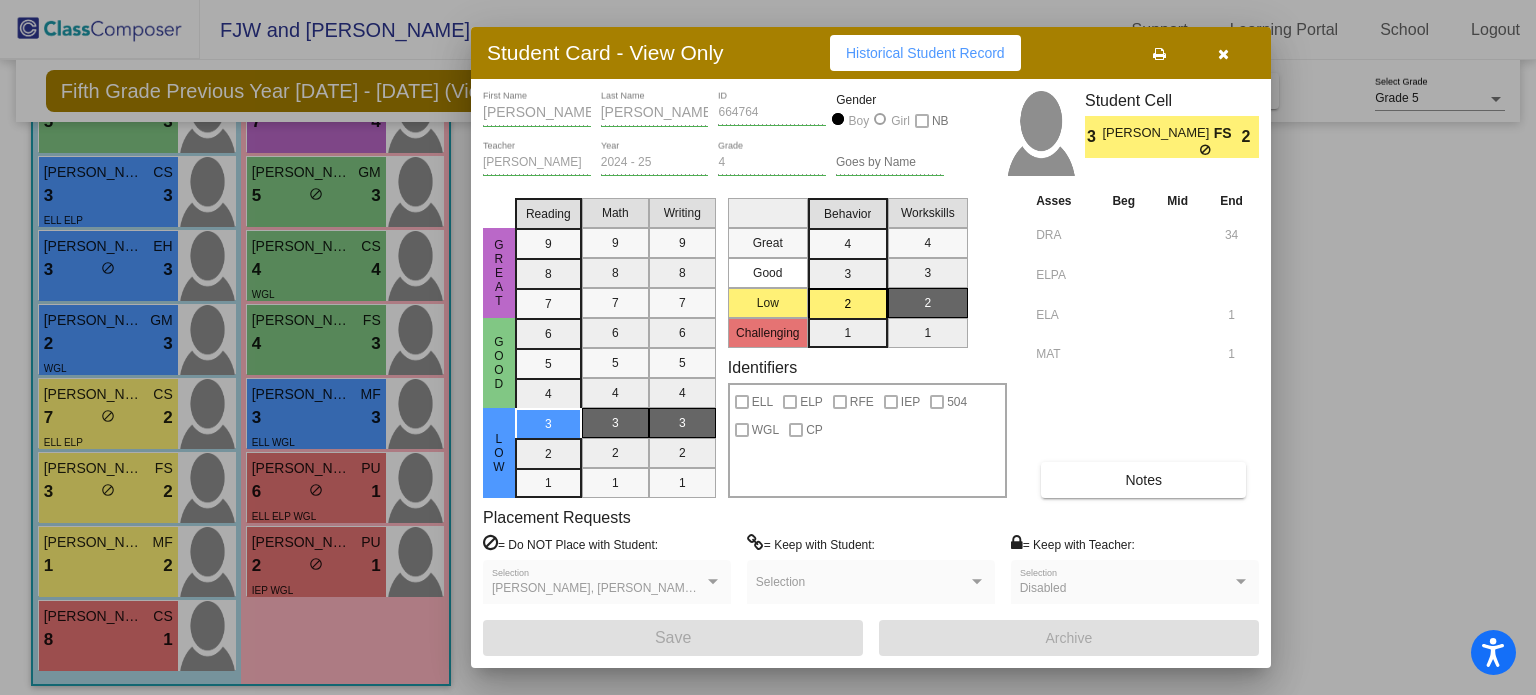 click on "Notes" at bounding box center [1143, 480] 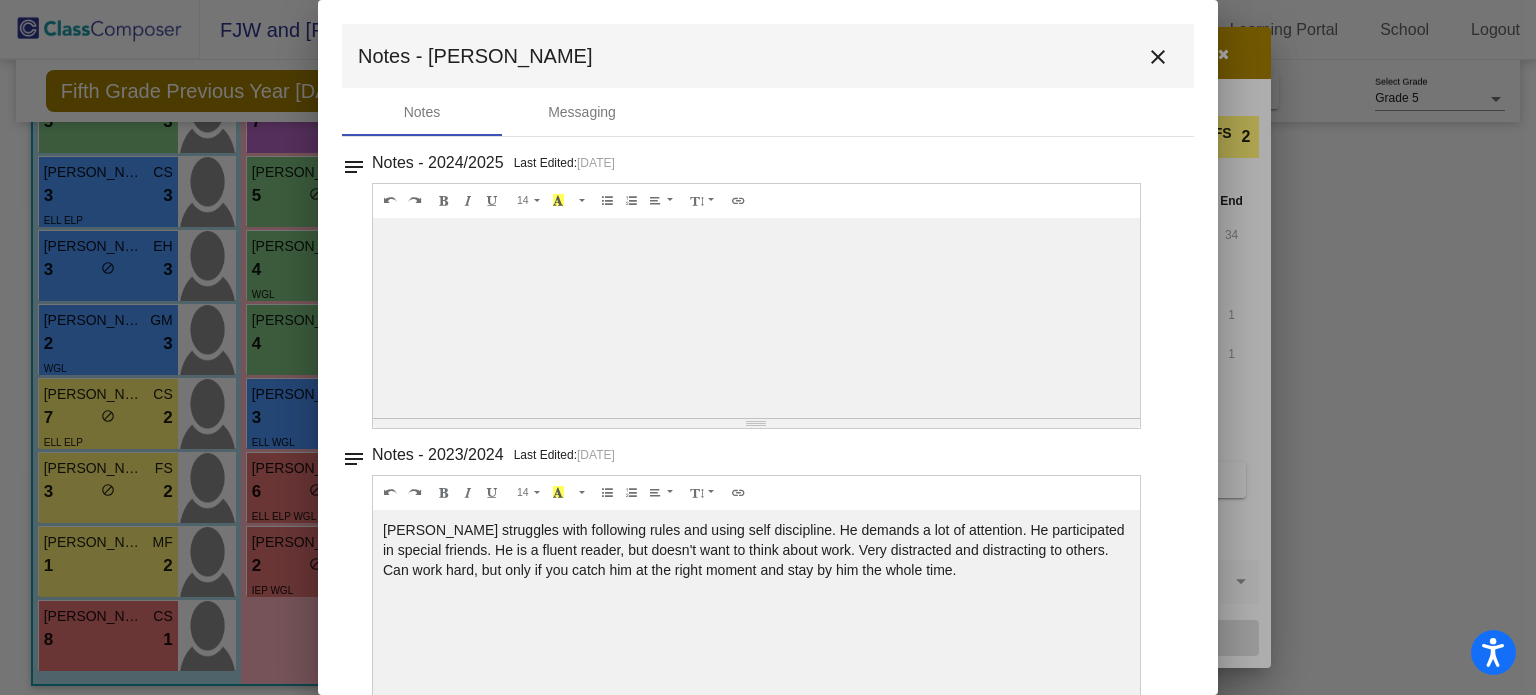 click on "close" at bounding box center (1158, 57) 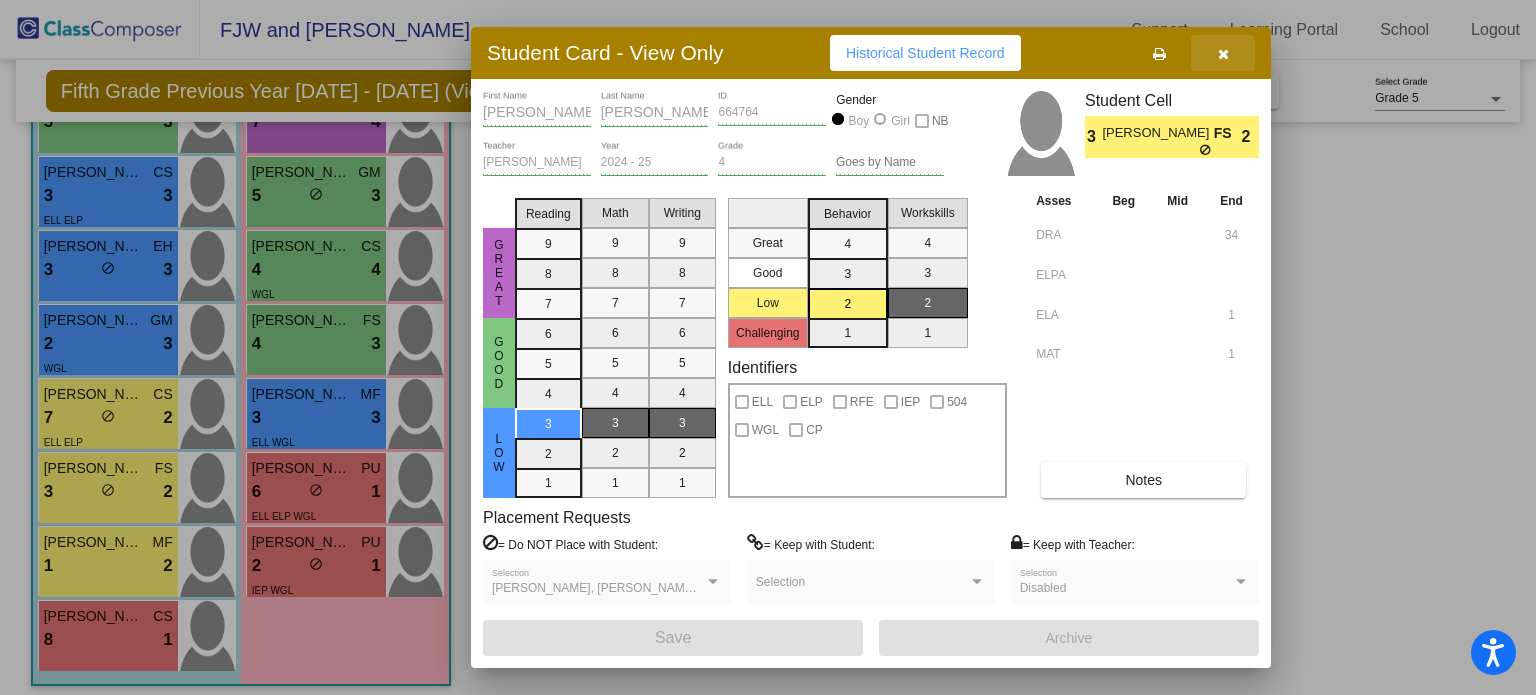 click at bounding box center (1223, 53) 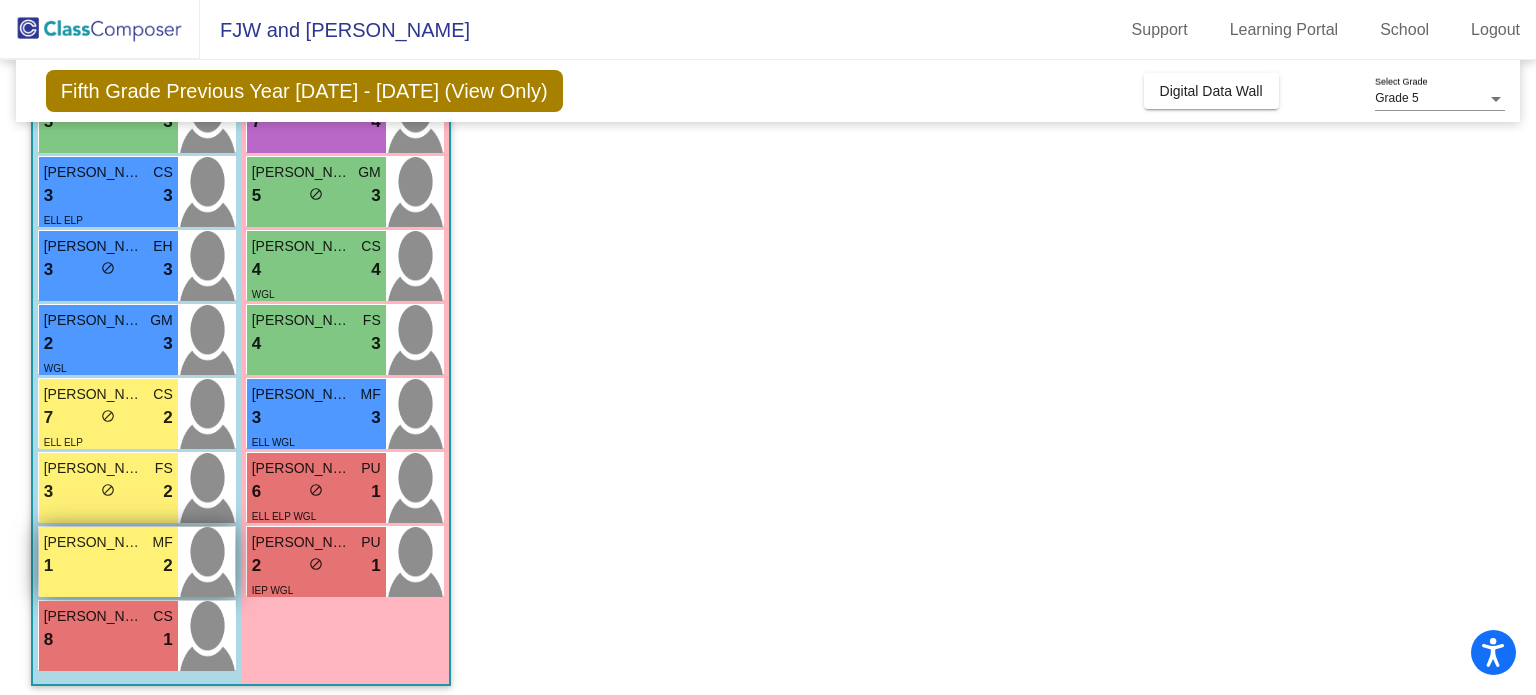 click on "1 lock do_not_disturb_alt 2" at bounding box center (108, 566) 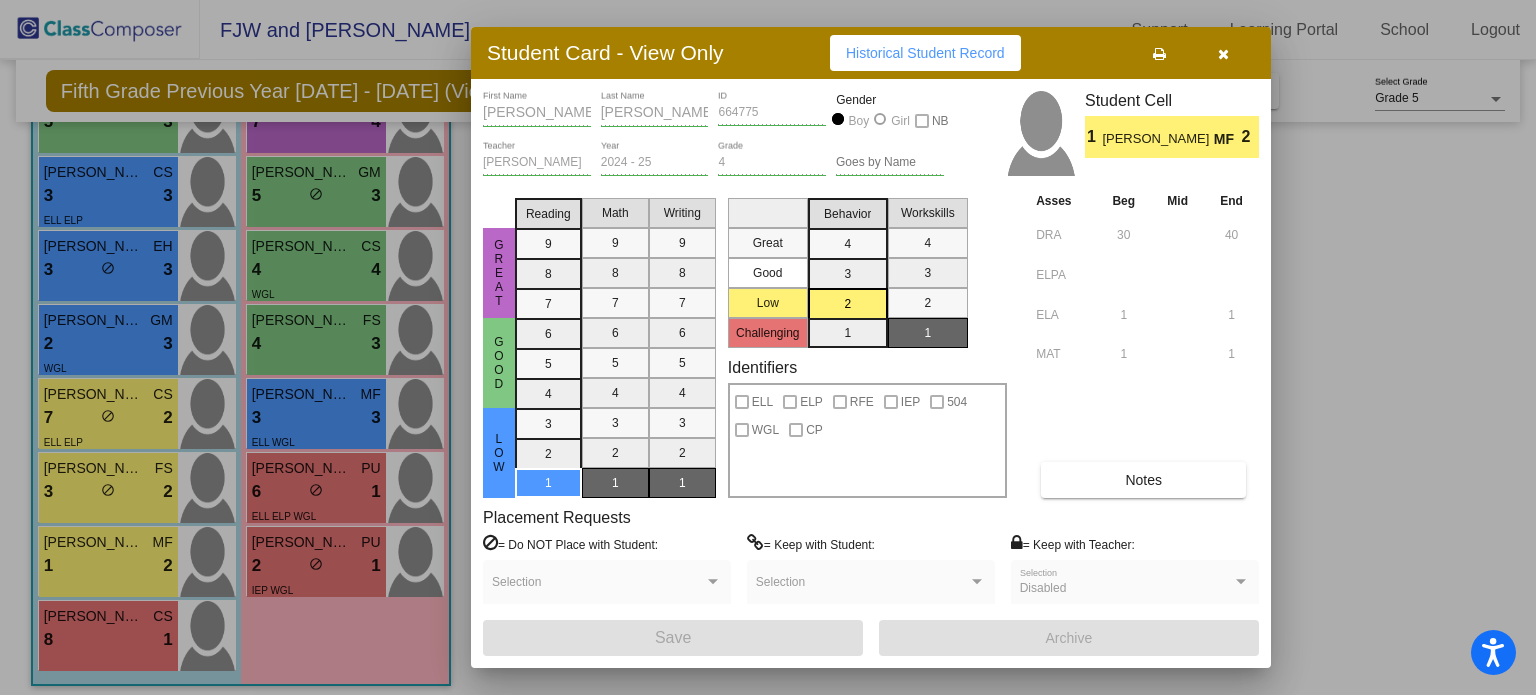 click on "Notes" at bounding box center [1143, 480] 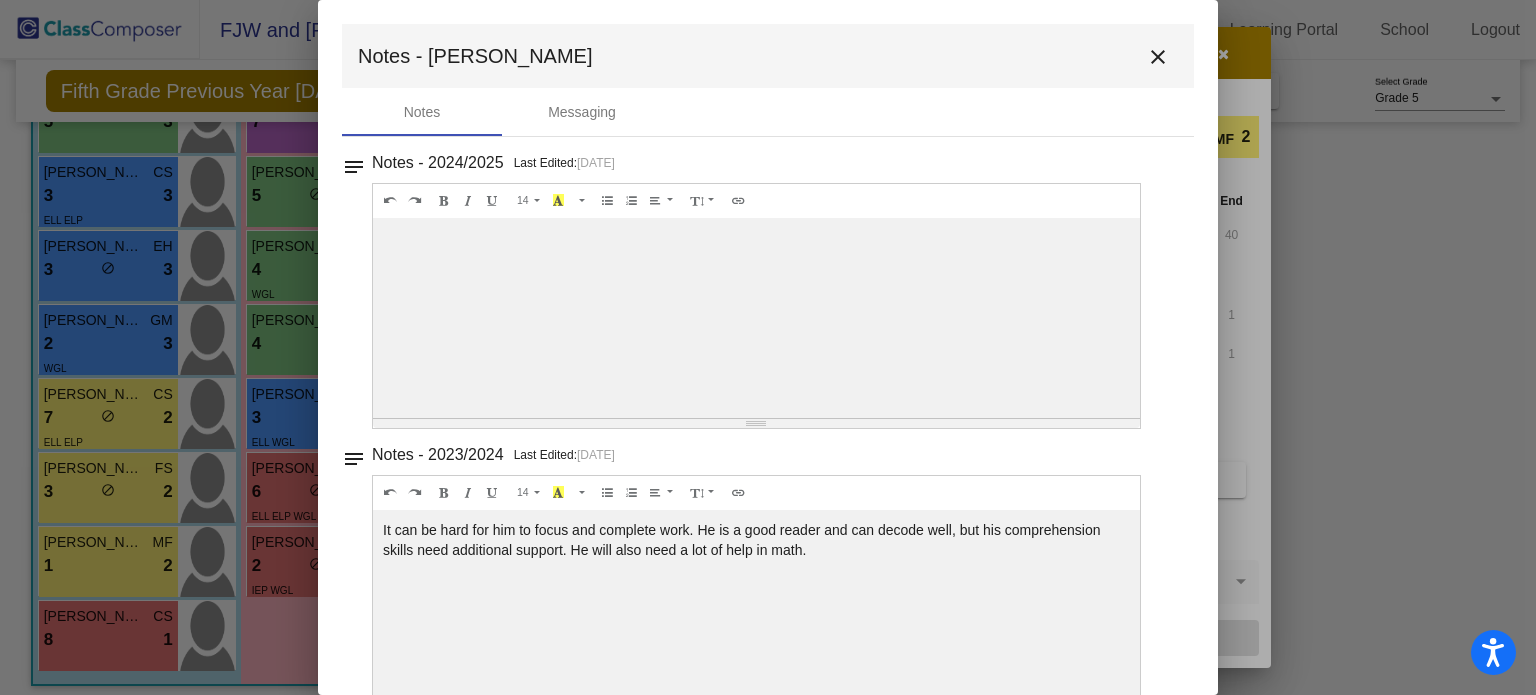 click on "close" at bounding box center [1158, 57] 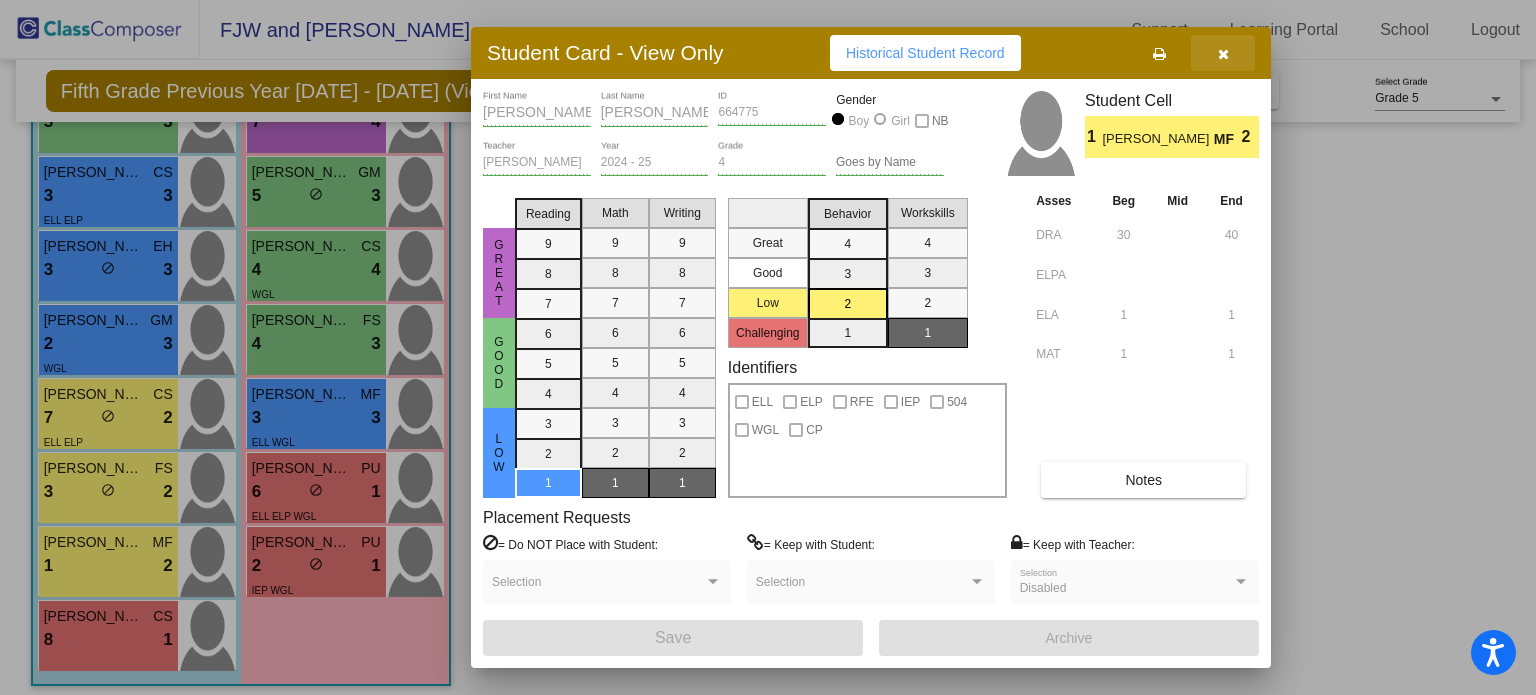 click at bounding box center [1223, 54] 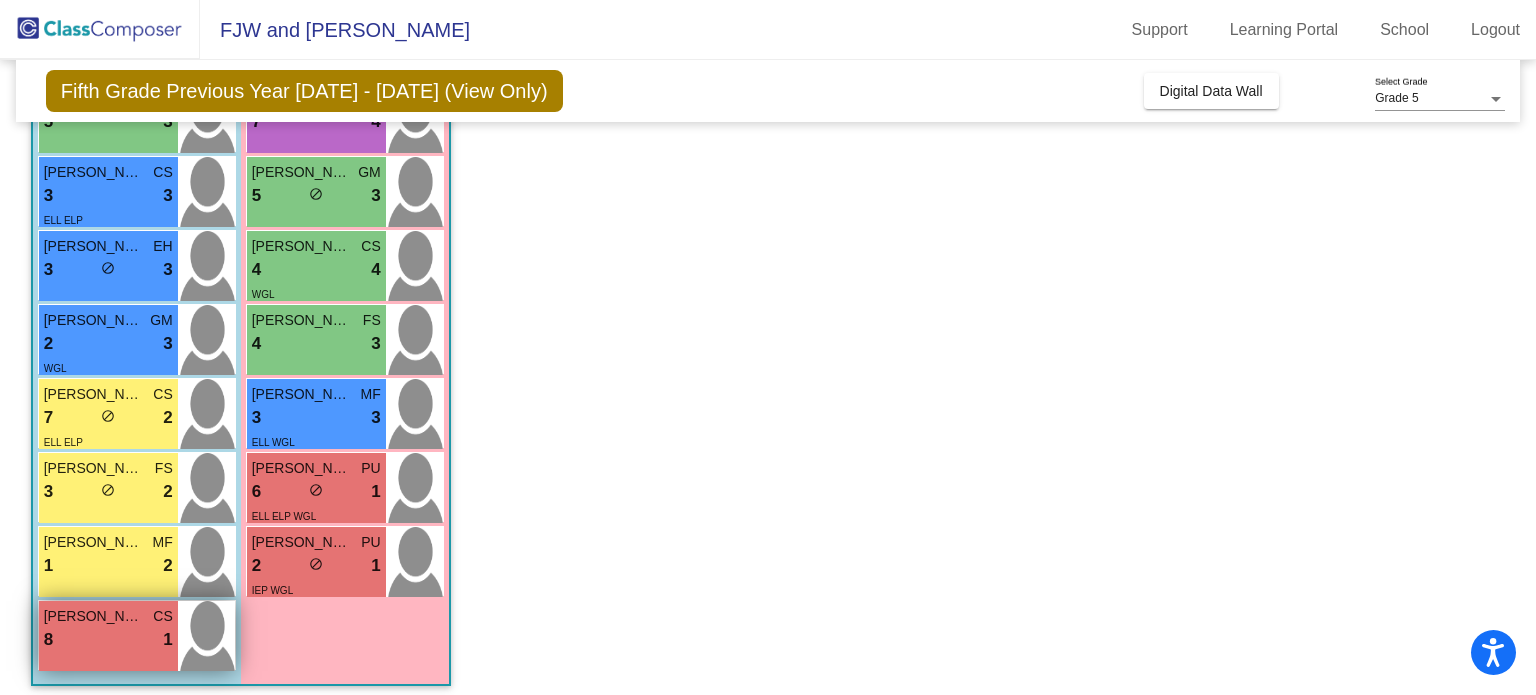 click on "8 lock do_not_disturb_alt 1" at bounding box center [108, 640] 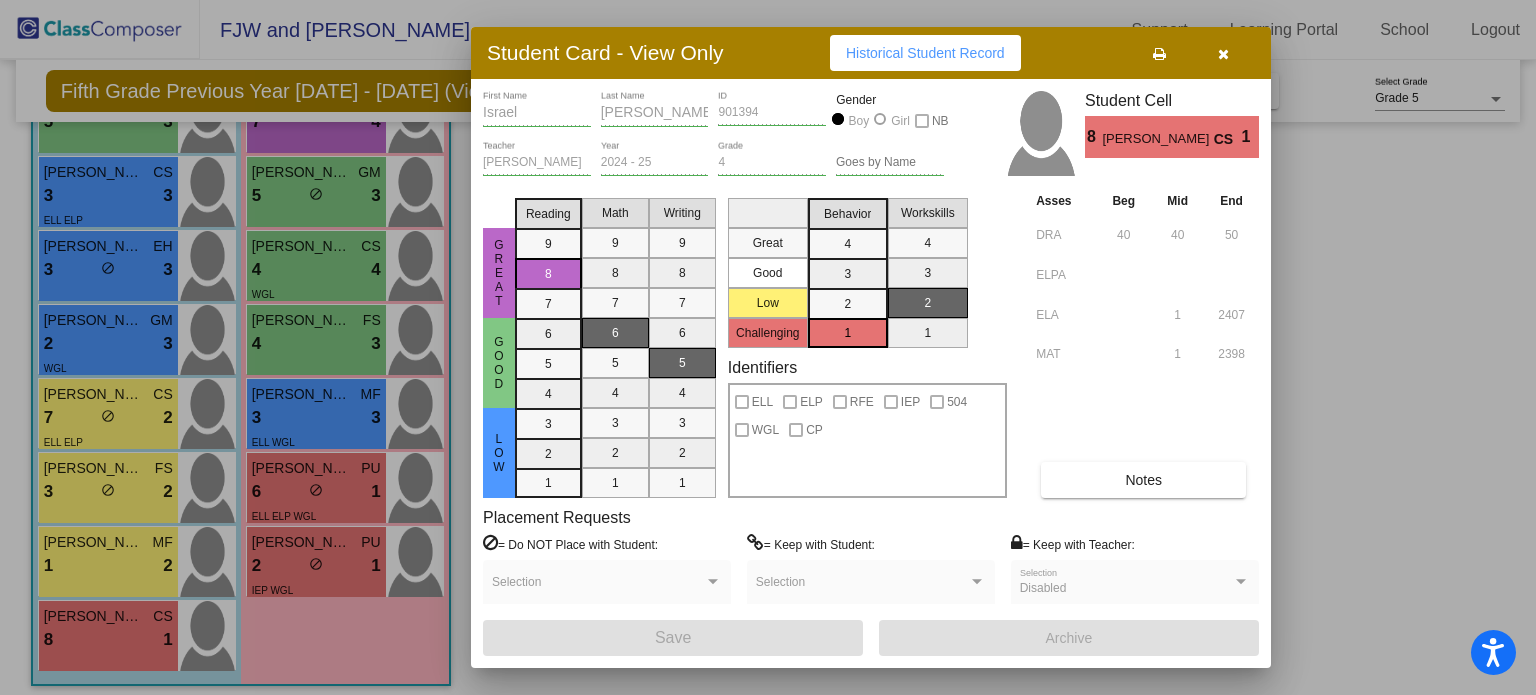 click on "Notes" at bounding box center (1143, 480) 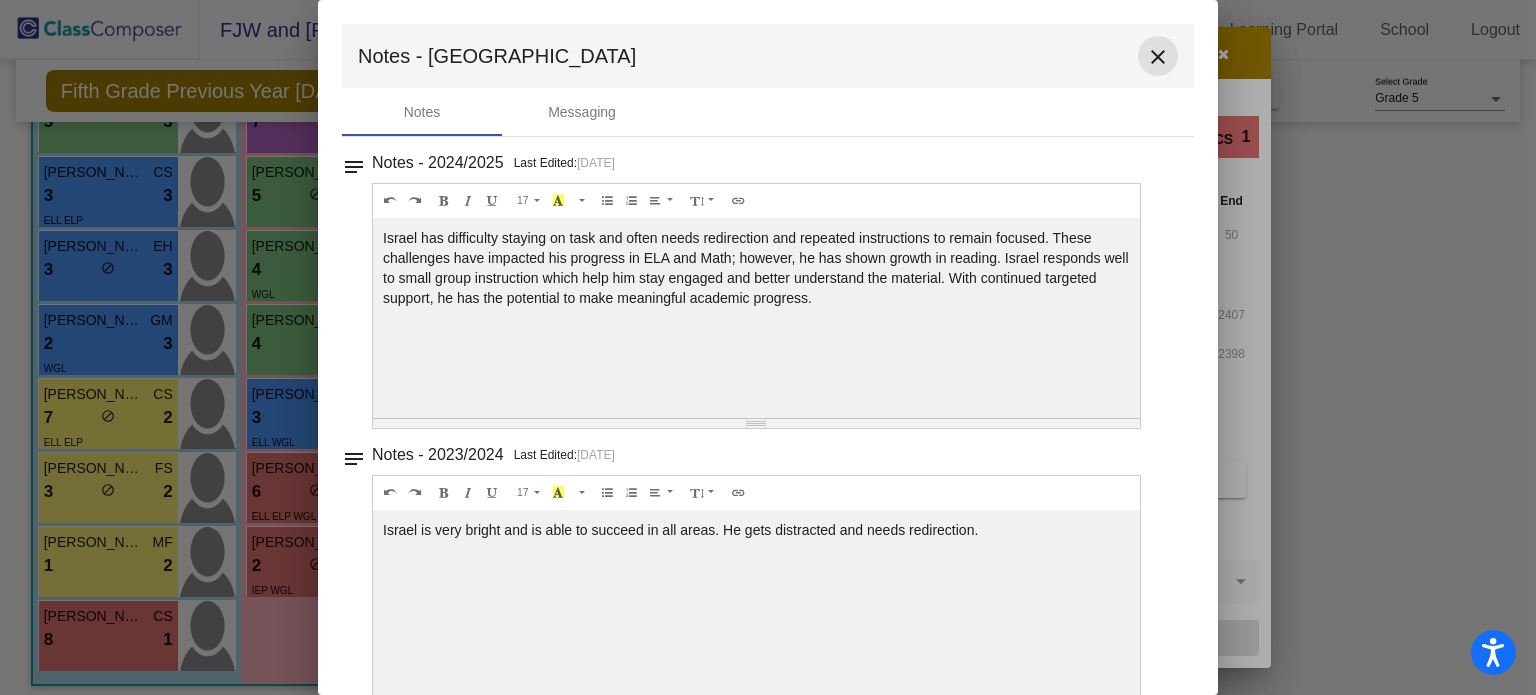 click on "close" at bounding box center [1158, 57] 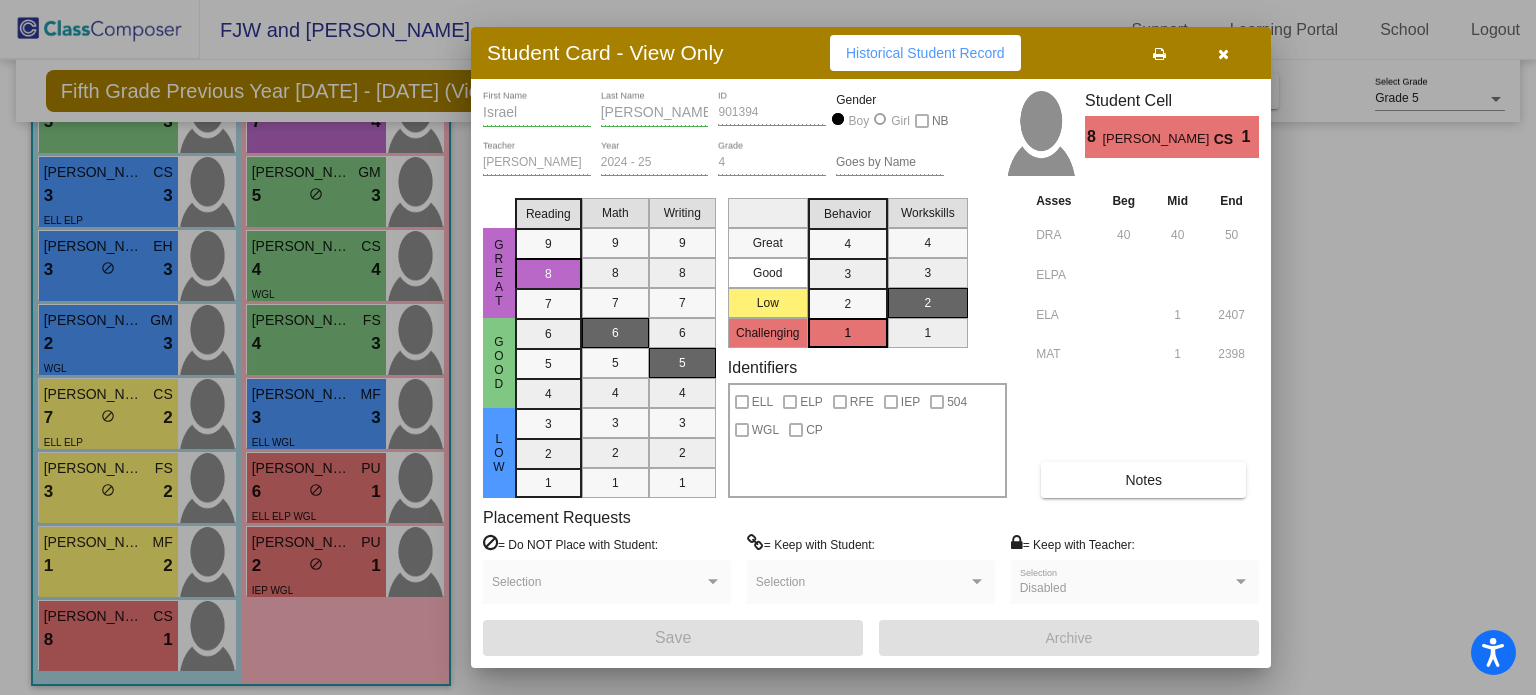 click at bounding box center [1223, 54] 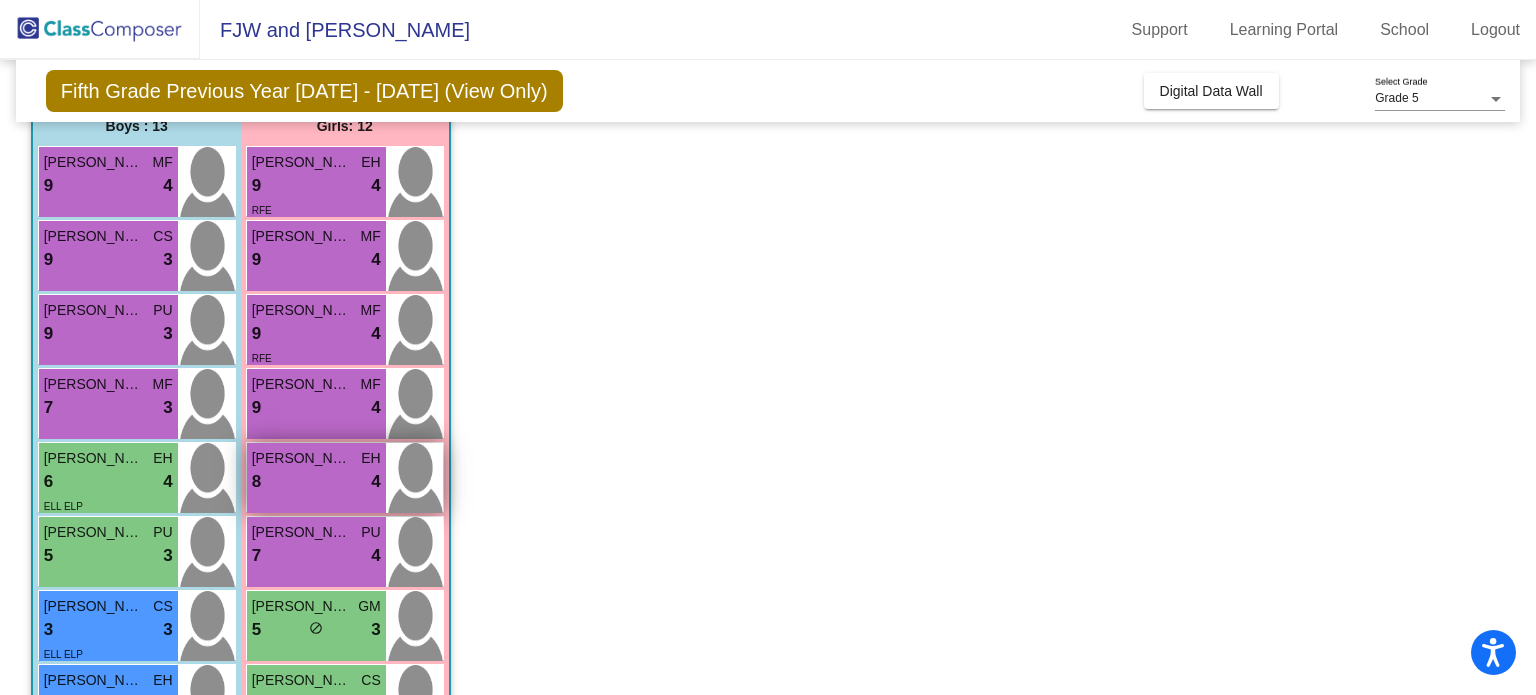 scroll, scrollTop: 172, scrollLeft: 0, axis: vertical 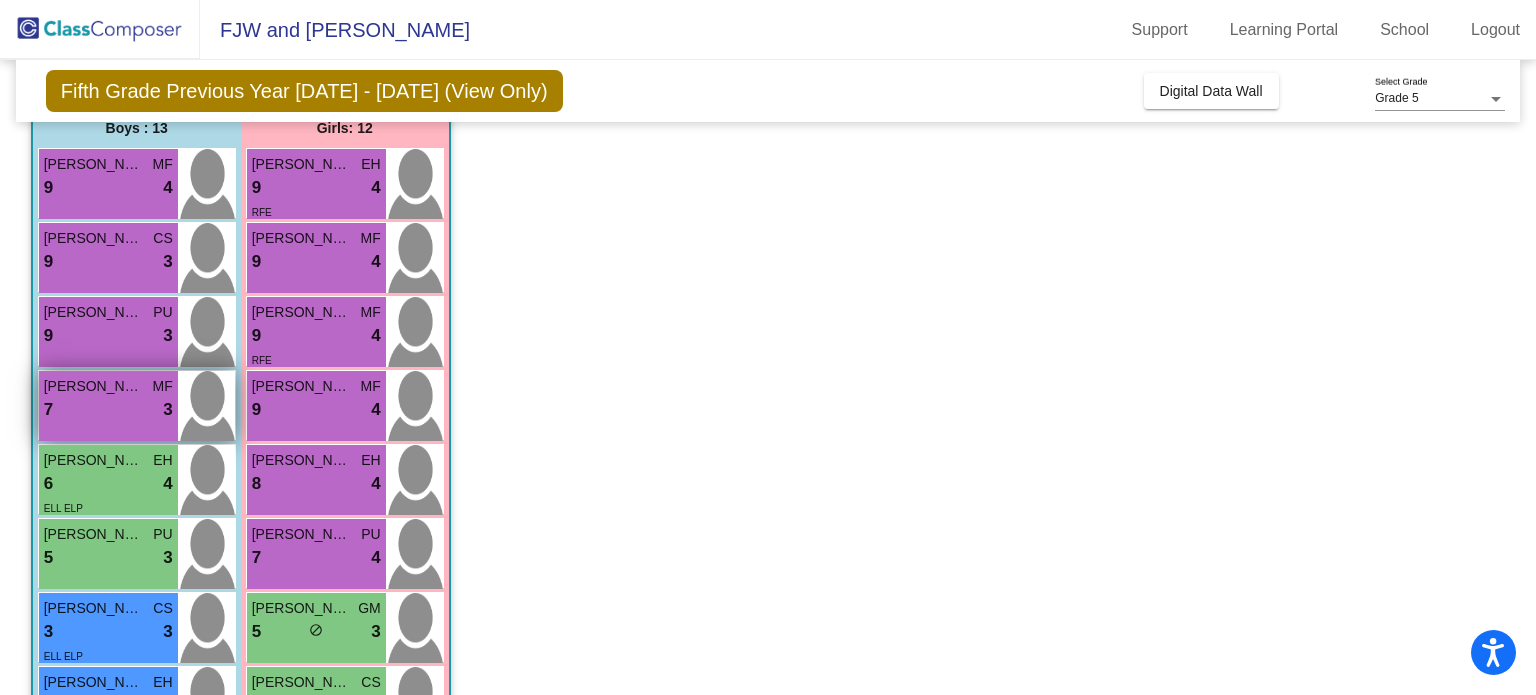 click on "7 lock do_not_disturb_alt 3" at bounding box center [108, 410] 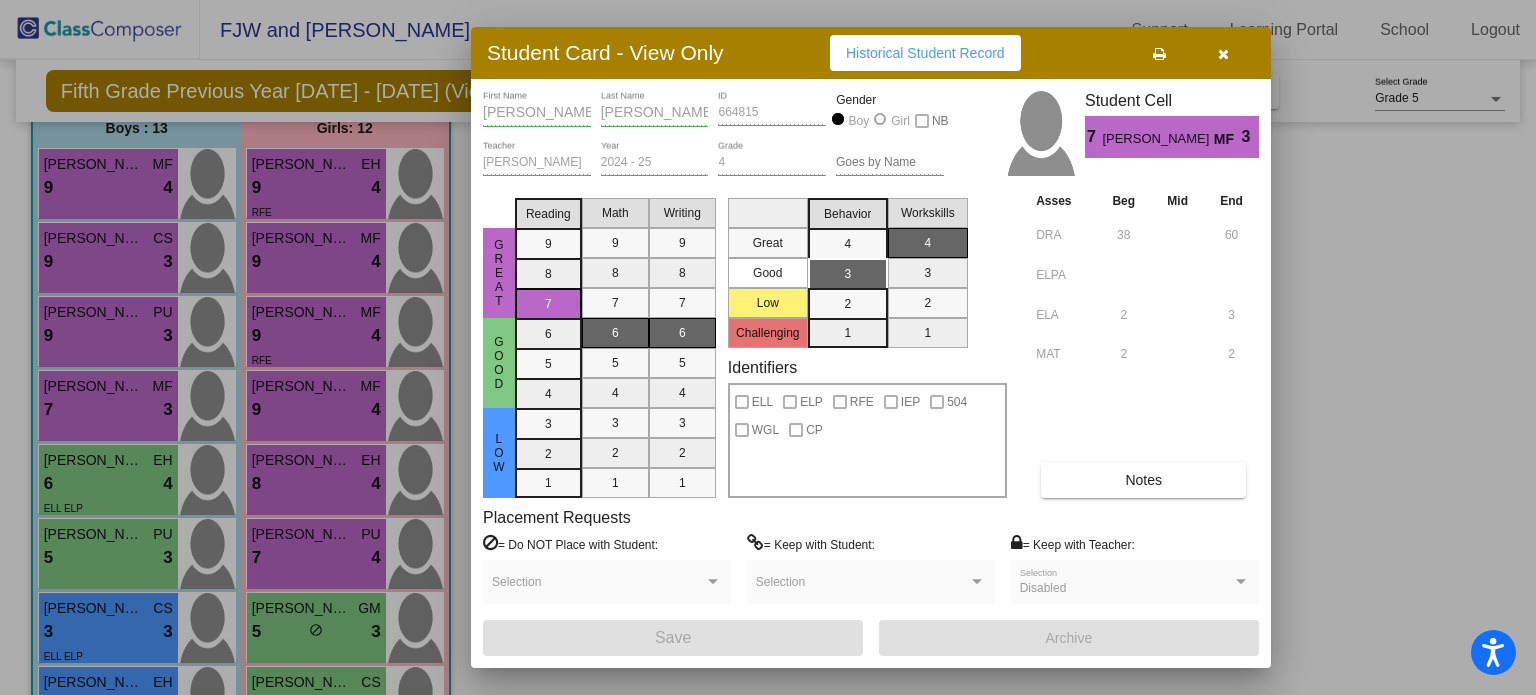 click on "Notes" at bounding box center (1143, 480) 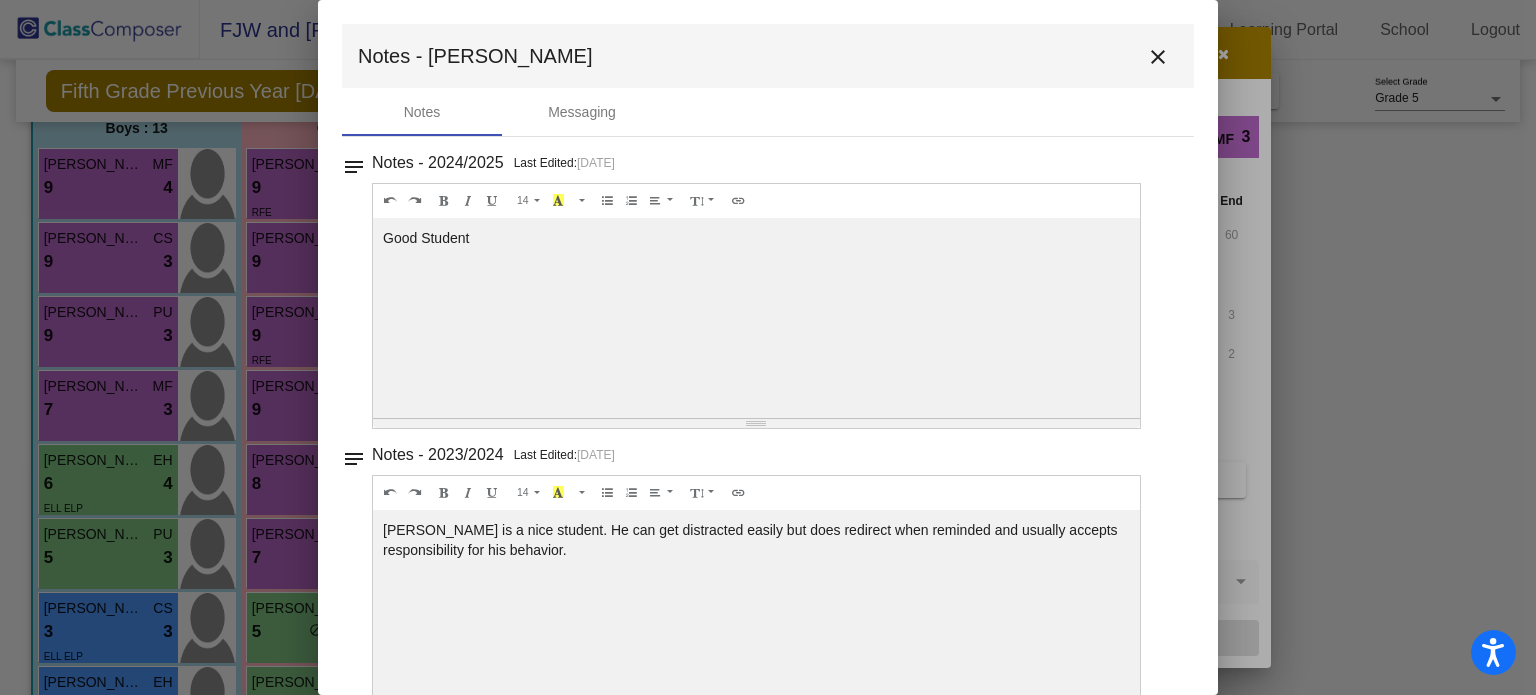 click on "close" at bounding box center [1158, 57] 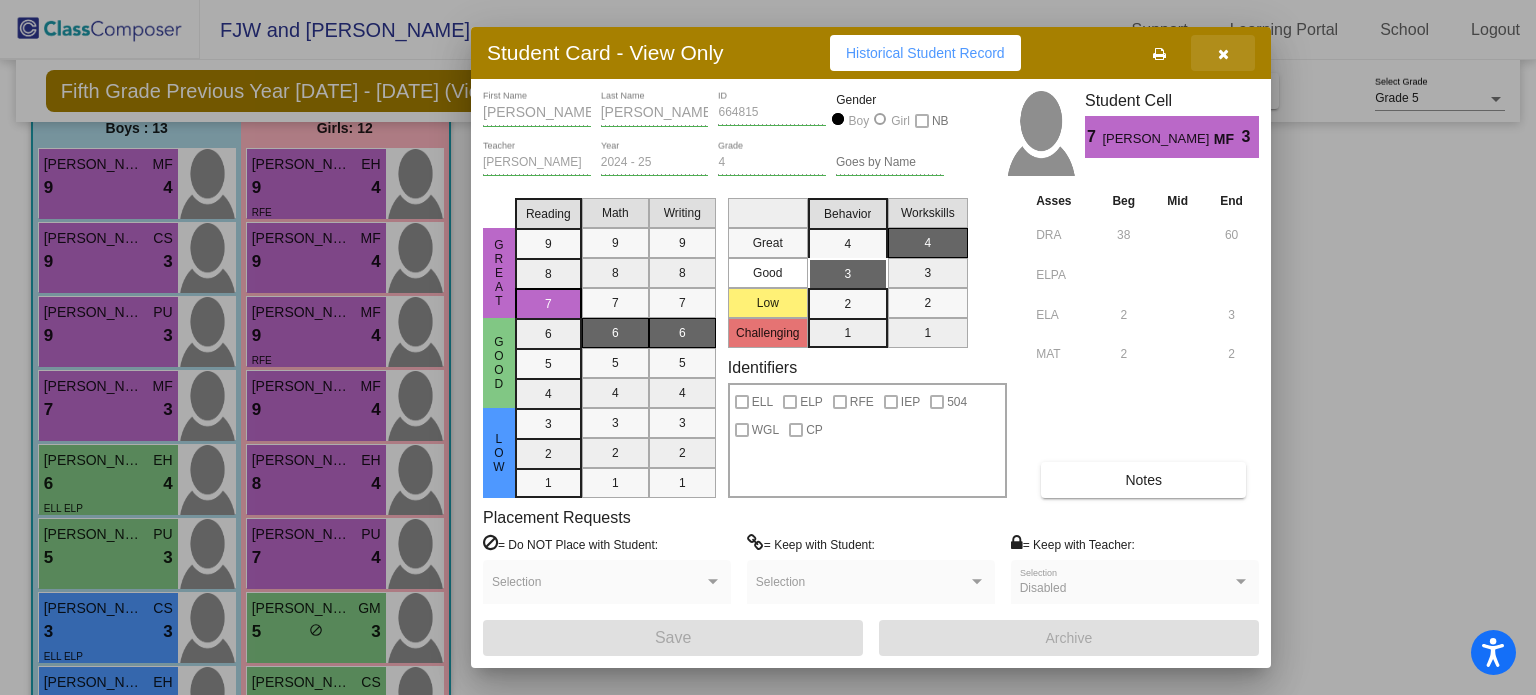 click at bounding box center (1223, 54) 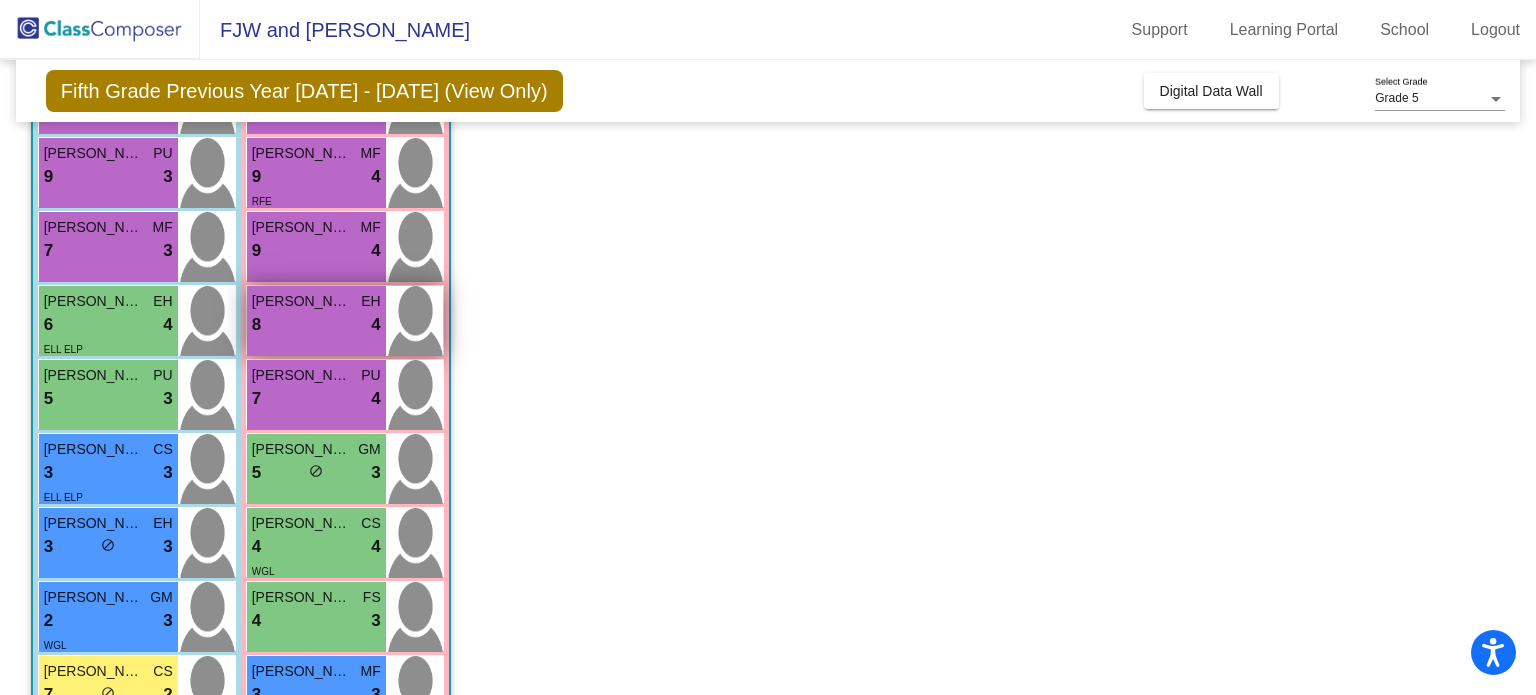 scroll, scrollTop: 332, scrollLeft: 0, axis: vertical 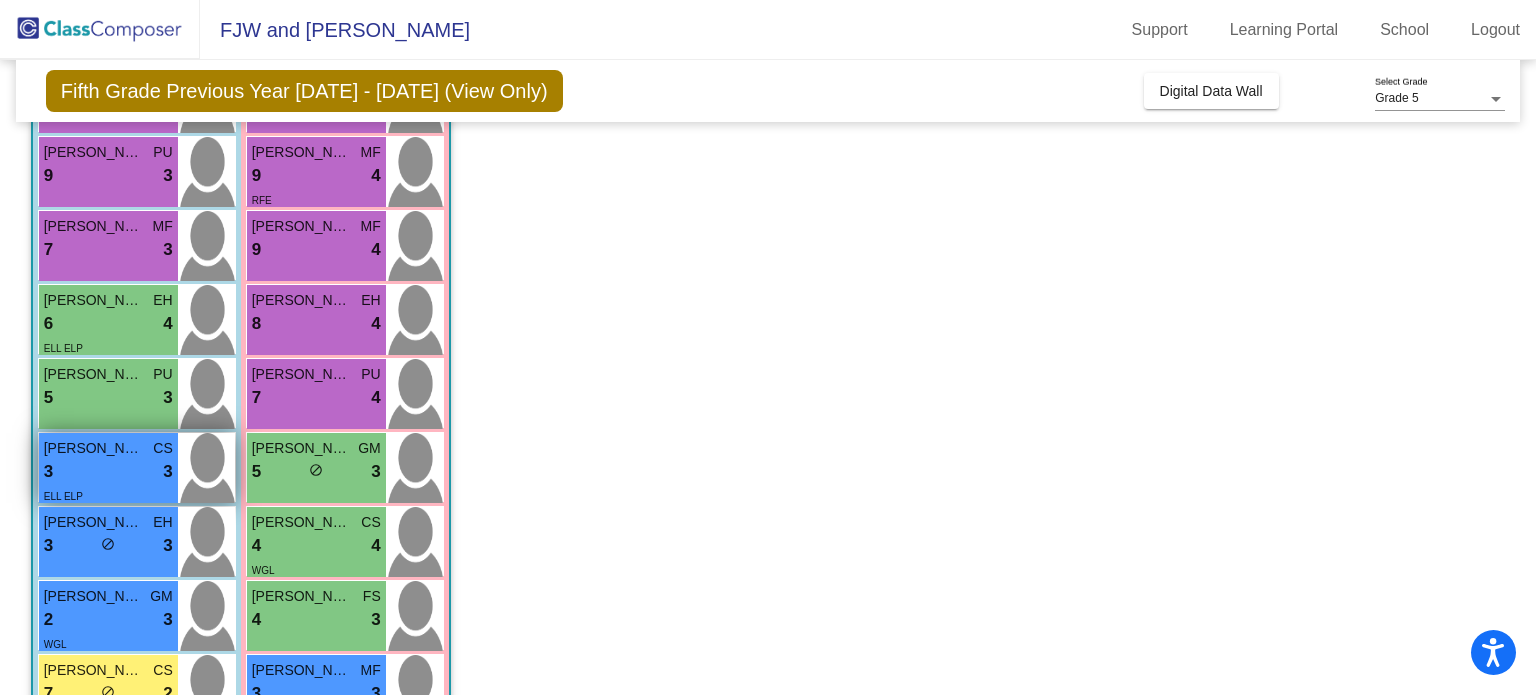 click on "3 lock do_not_disturb_alt 3" at bounding box center [108, 472] 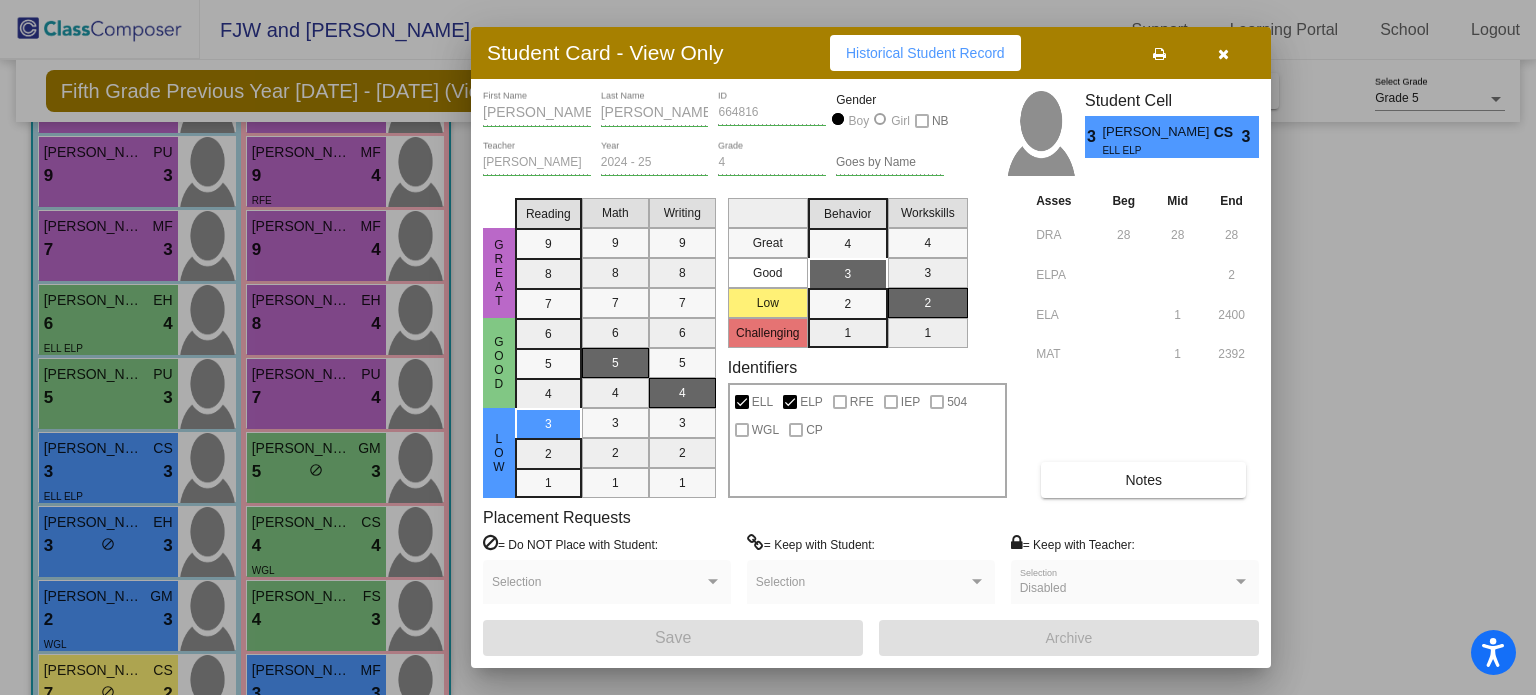 click on "Notes" at bounding box center [1143, 480] 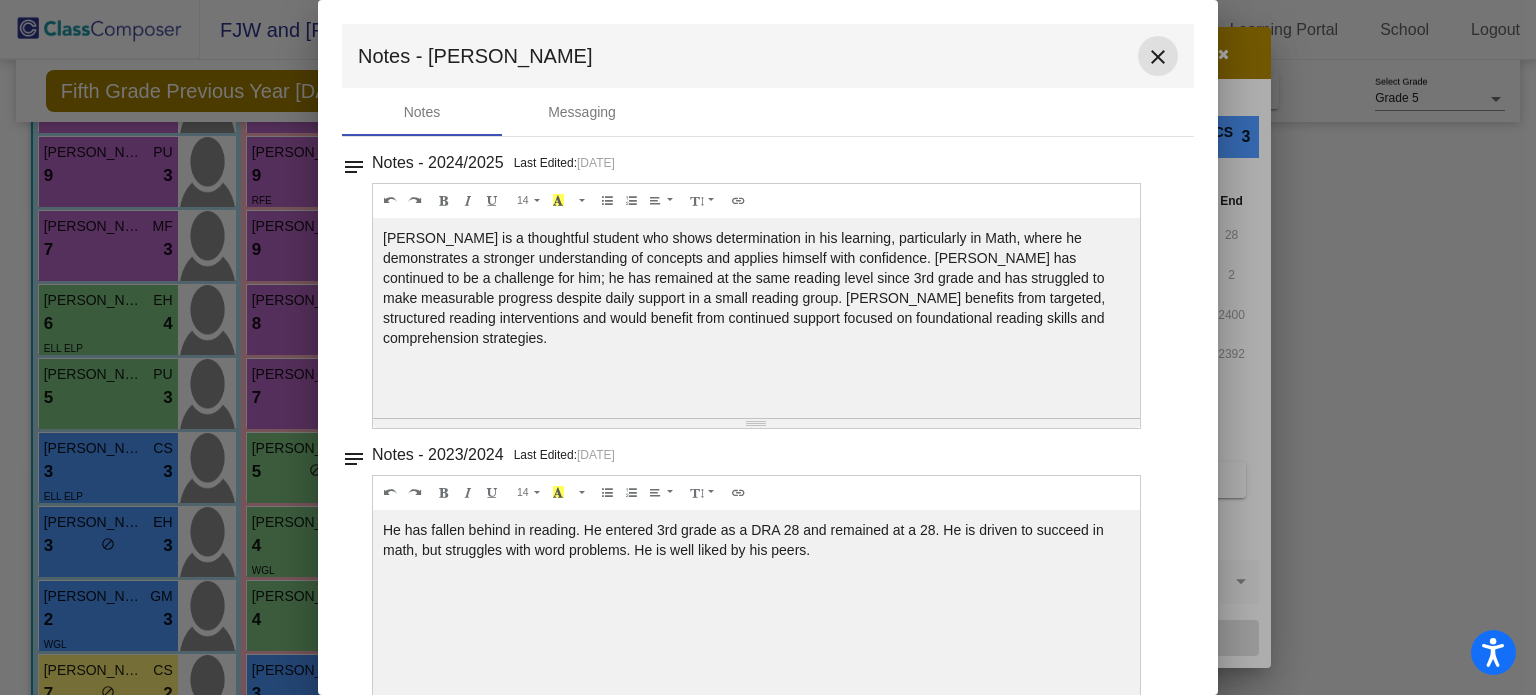 click on "close" at bounding box center [1158, 57] 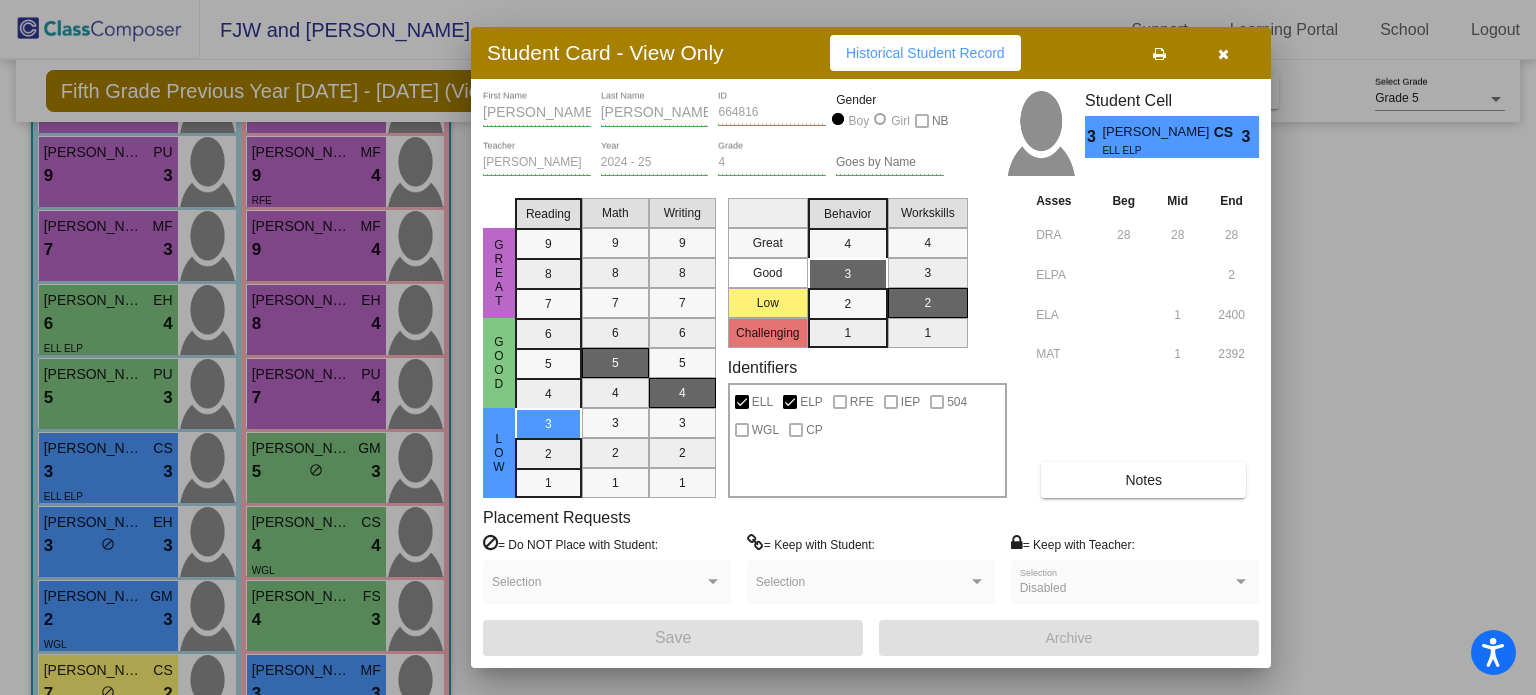 click at bounding box center (1223, 54) 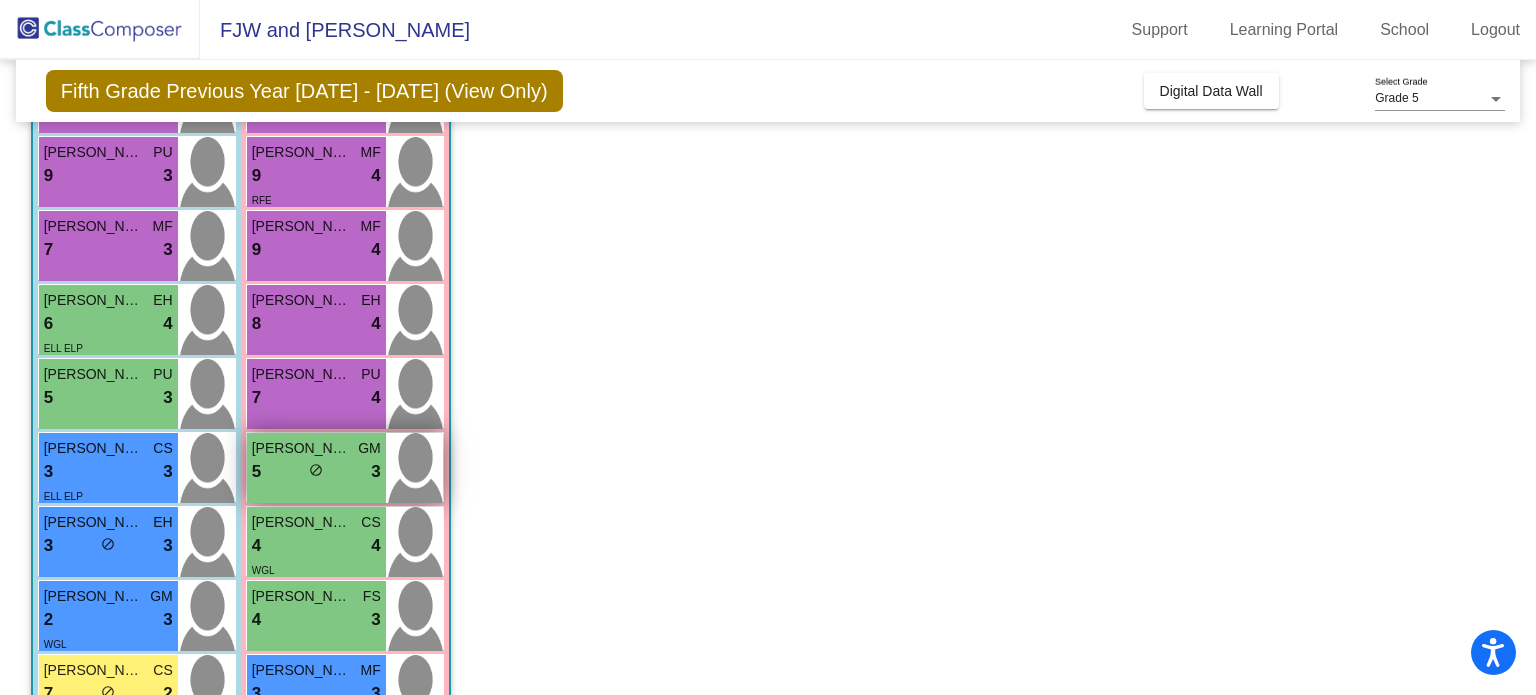 click on "5 lock do_not_disturb_alt 3" at bounding box center [316, 472] 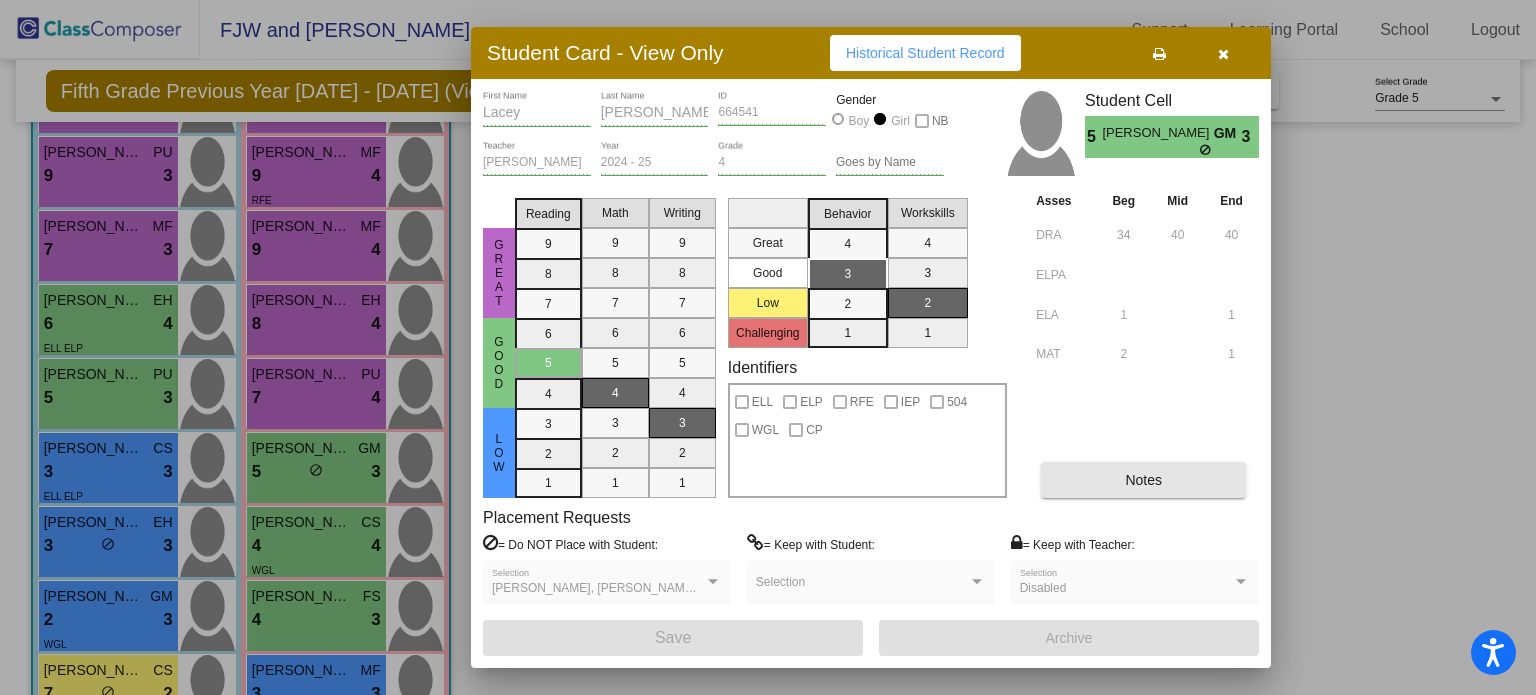 click on "Notes" at bounding box center [1143, 480] 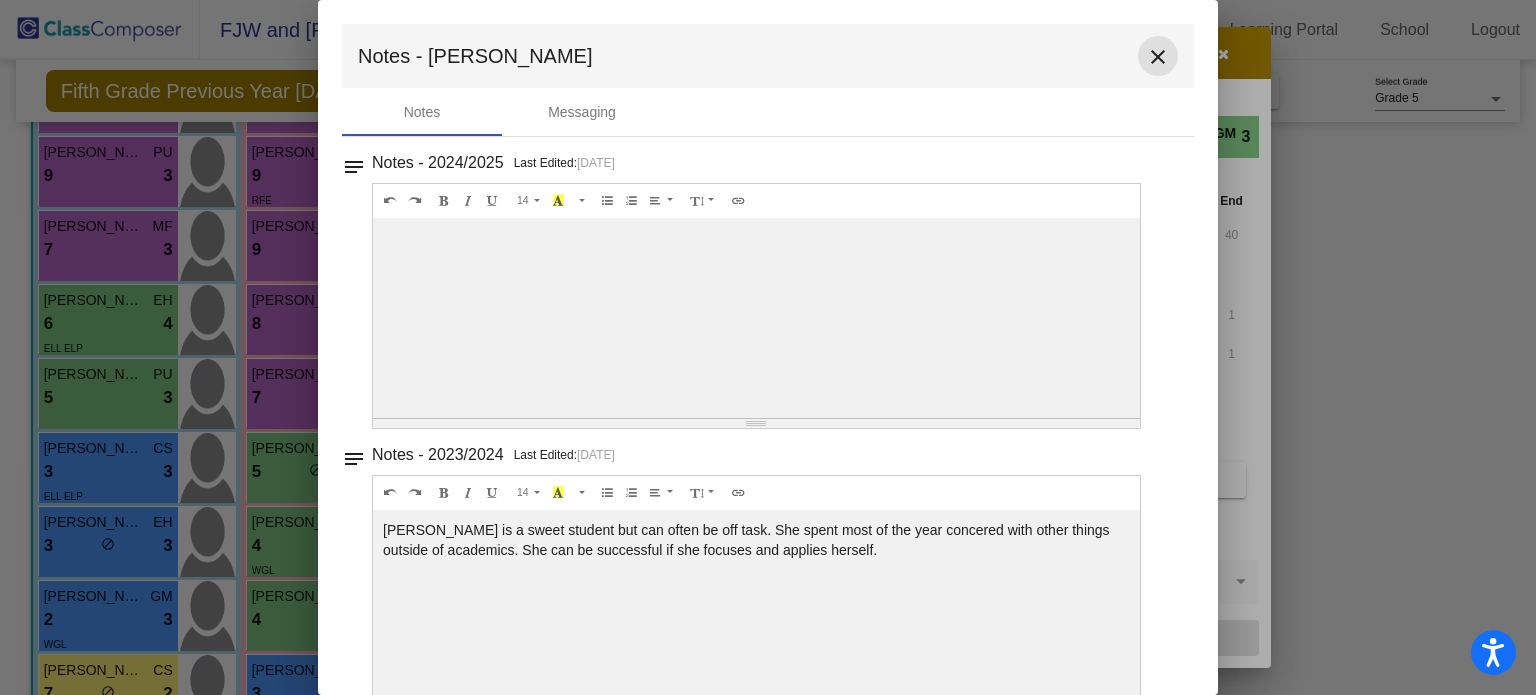 click on "close" at bounding box center (1158, 57) 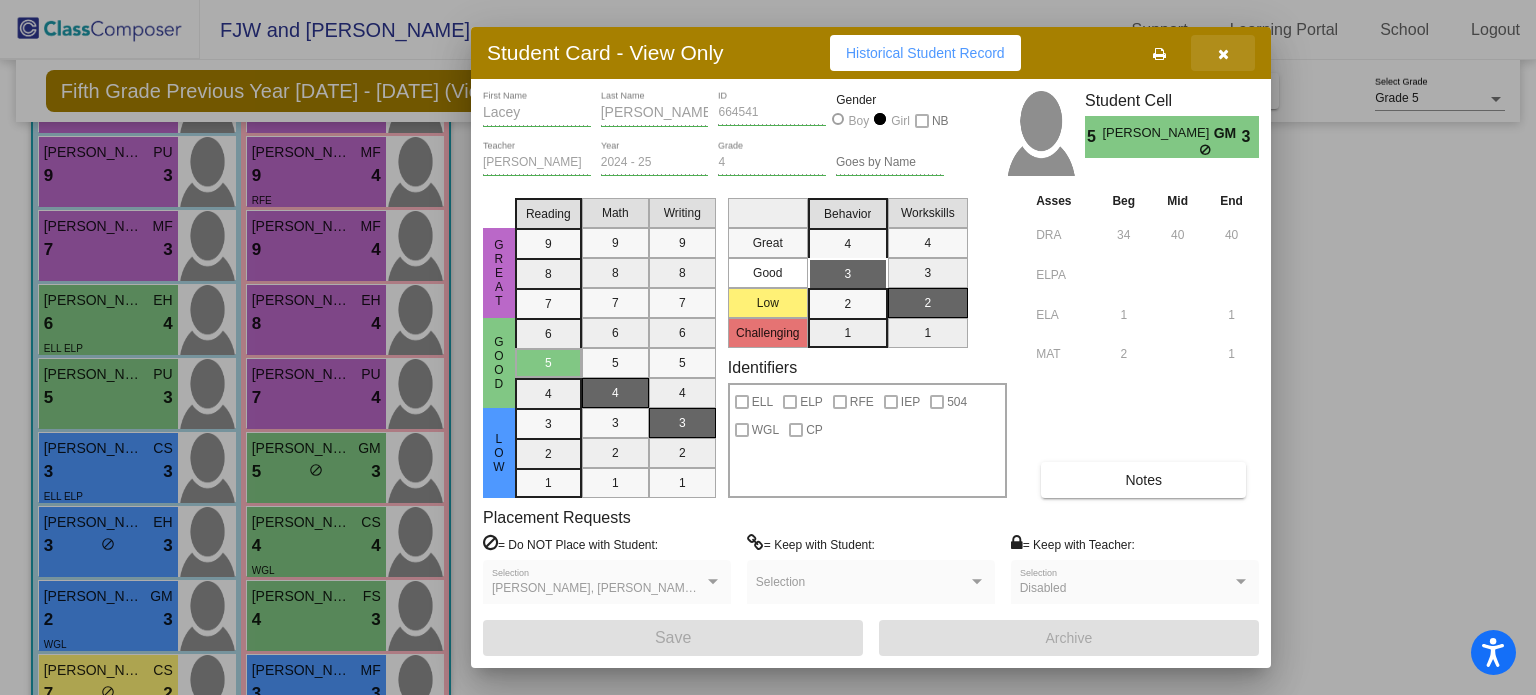 click at bounding box center [1223, 54] 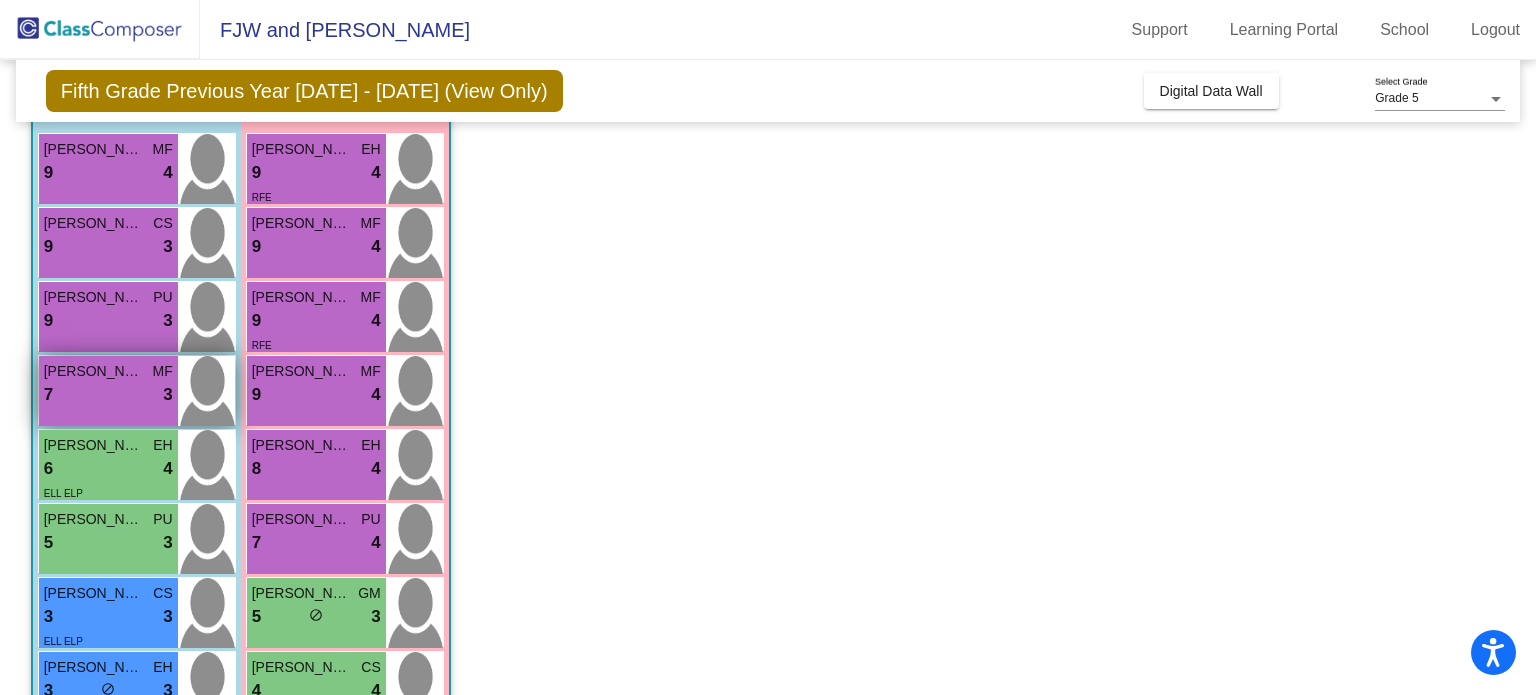 scroll, scrollTop: 186, scrollLeft: 0, axis: vertical 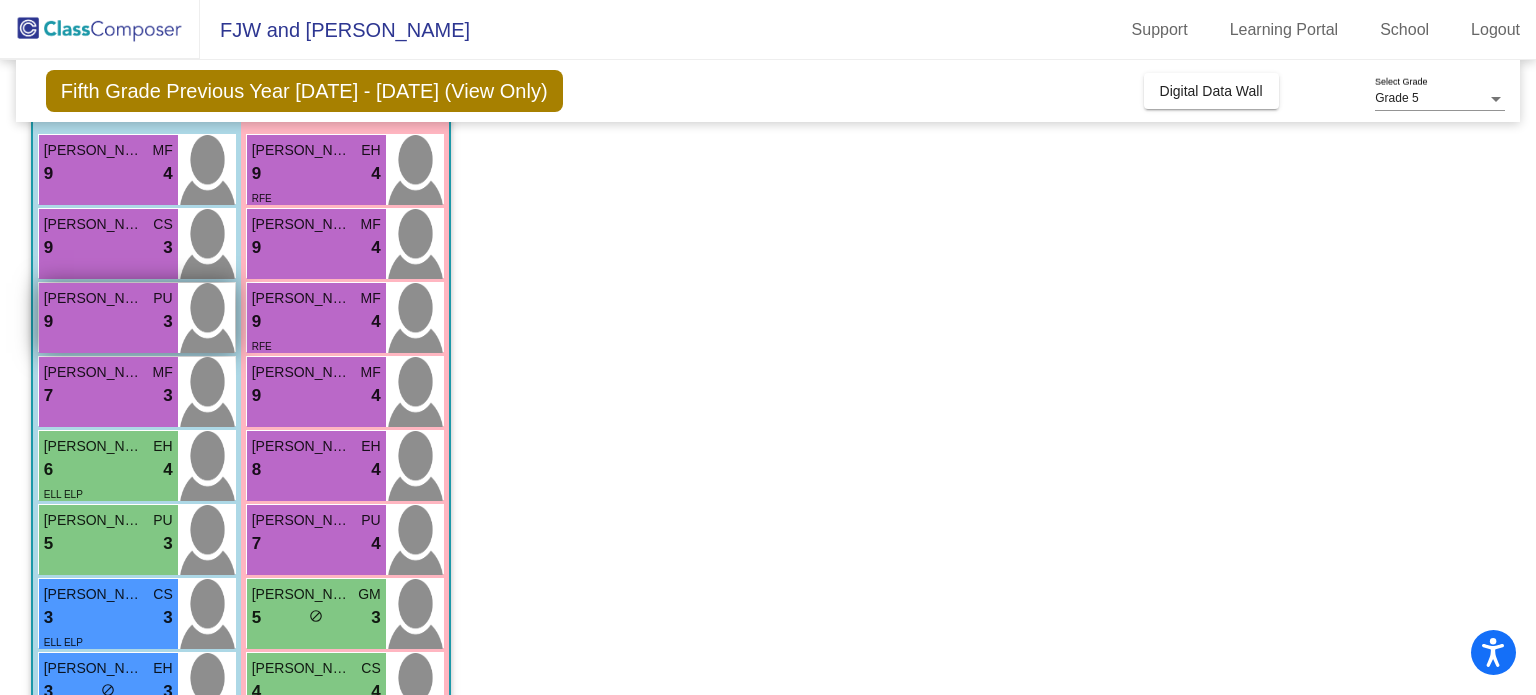click on "Jakse Magallanes" at bounding box center [94, 298] 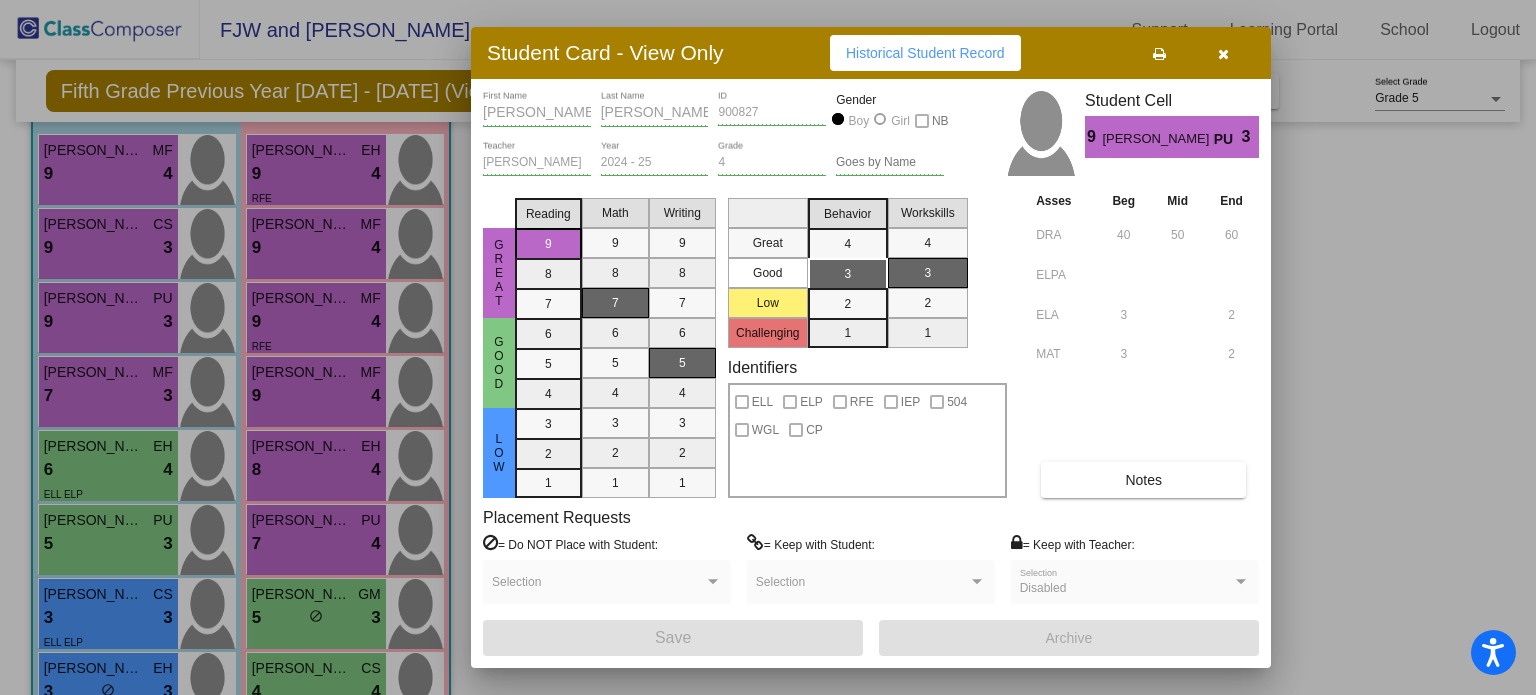 click on "Notes" at bounding box center [1143, 480] 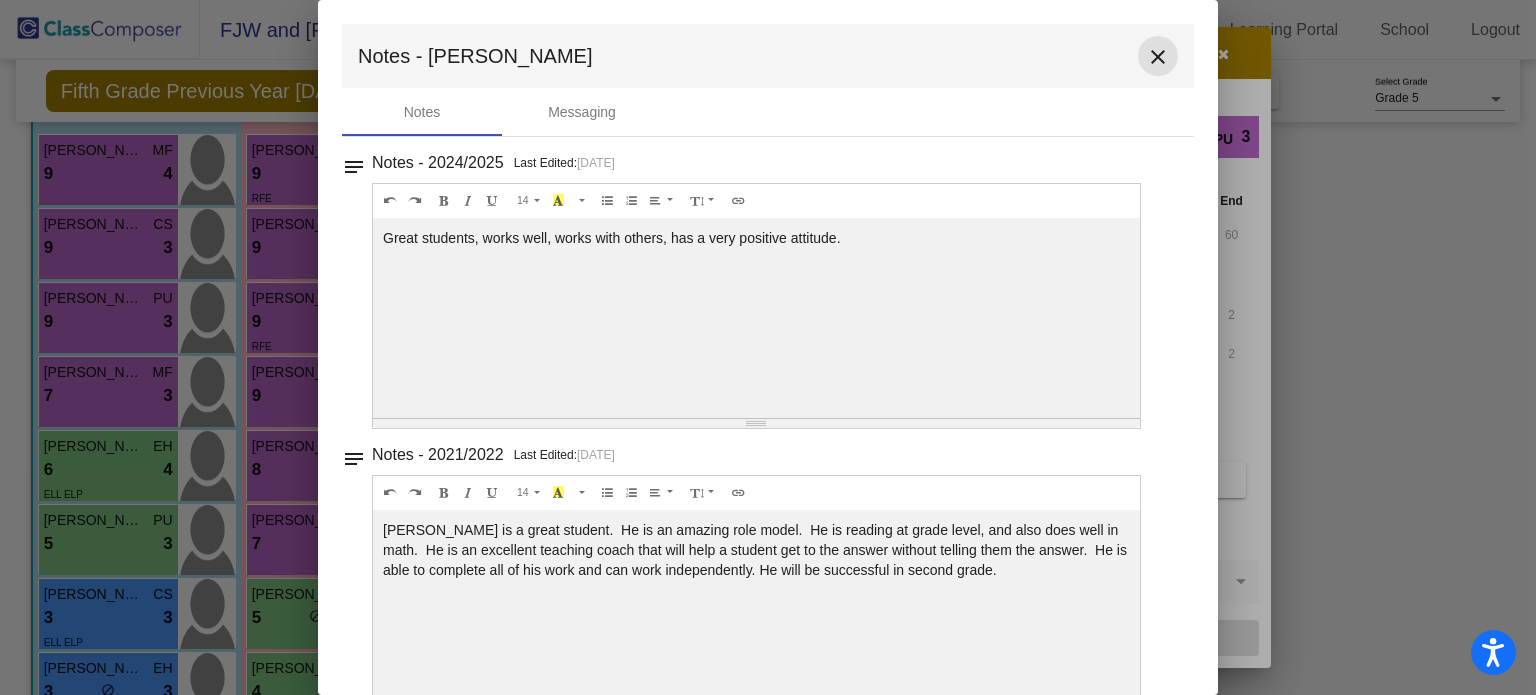 click on "close" at bounding box center (1158, 57) 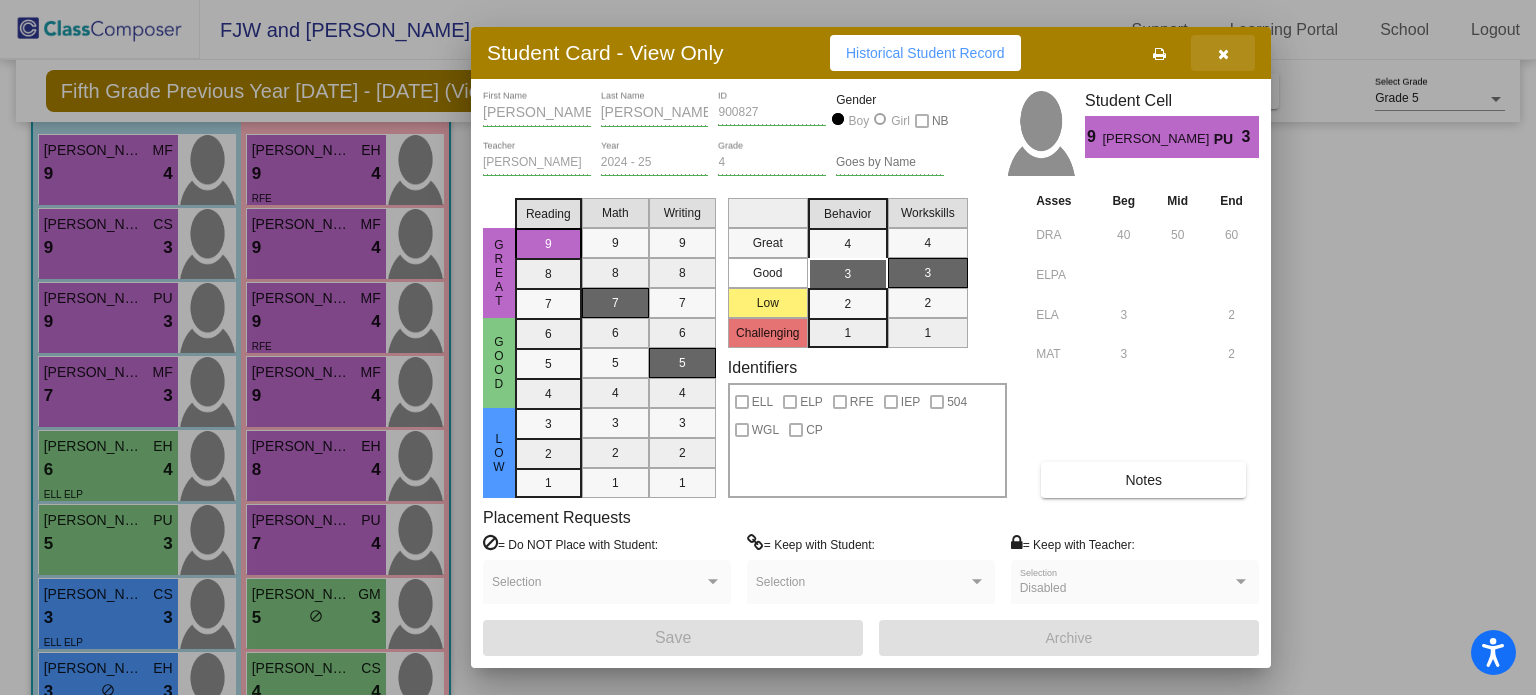 click at bounding box center (1223, 53) 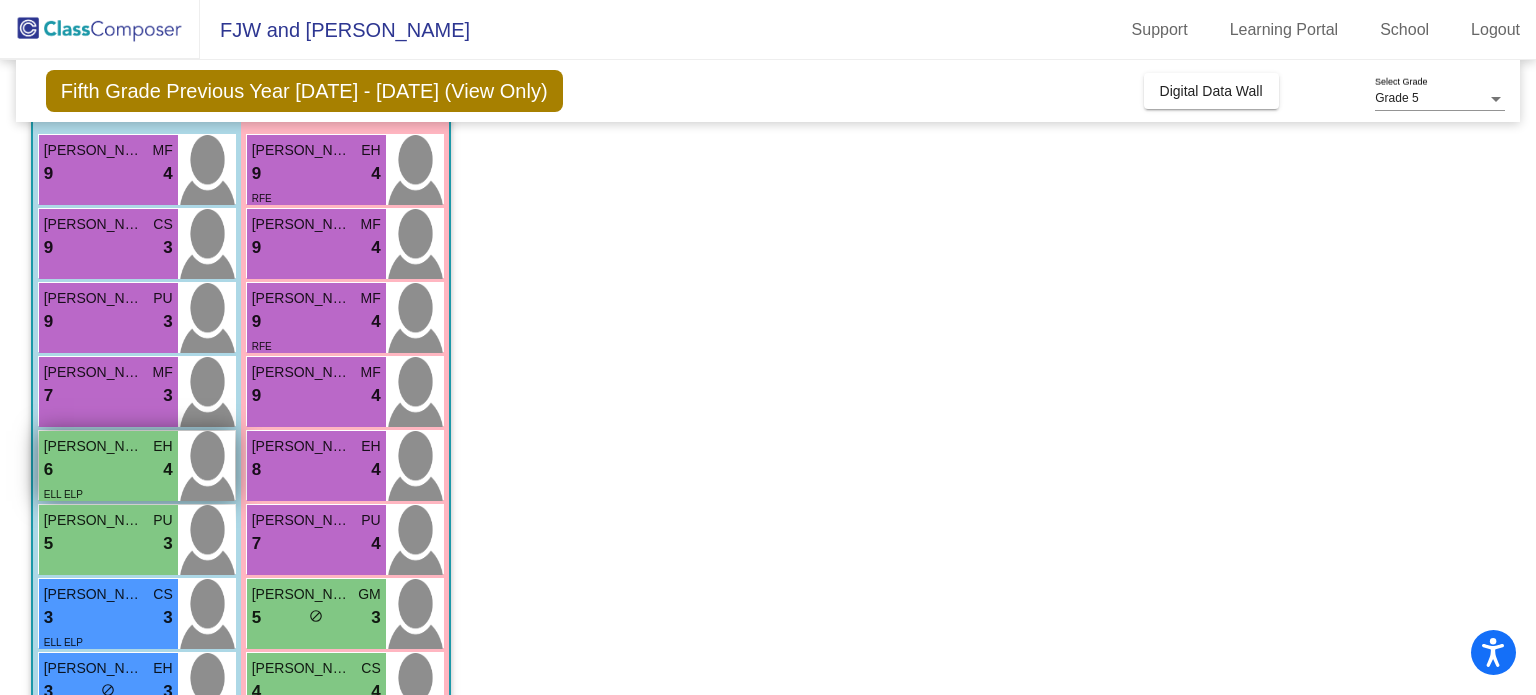 click on "Edwin Santos Lopez" at bounding box center (94, 446) 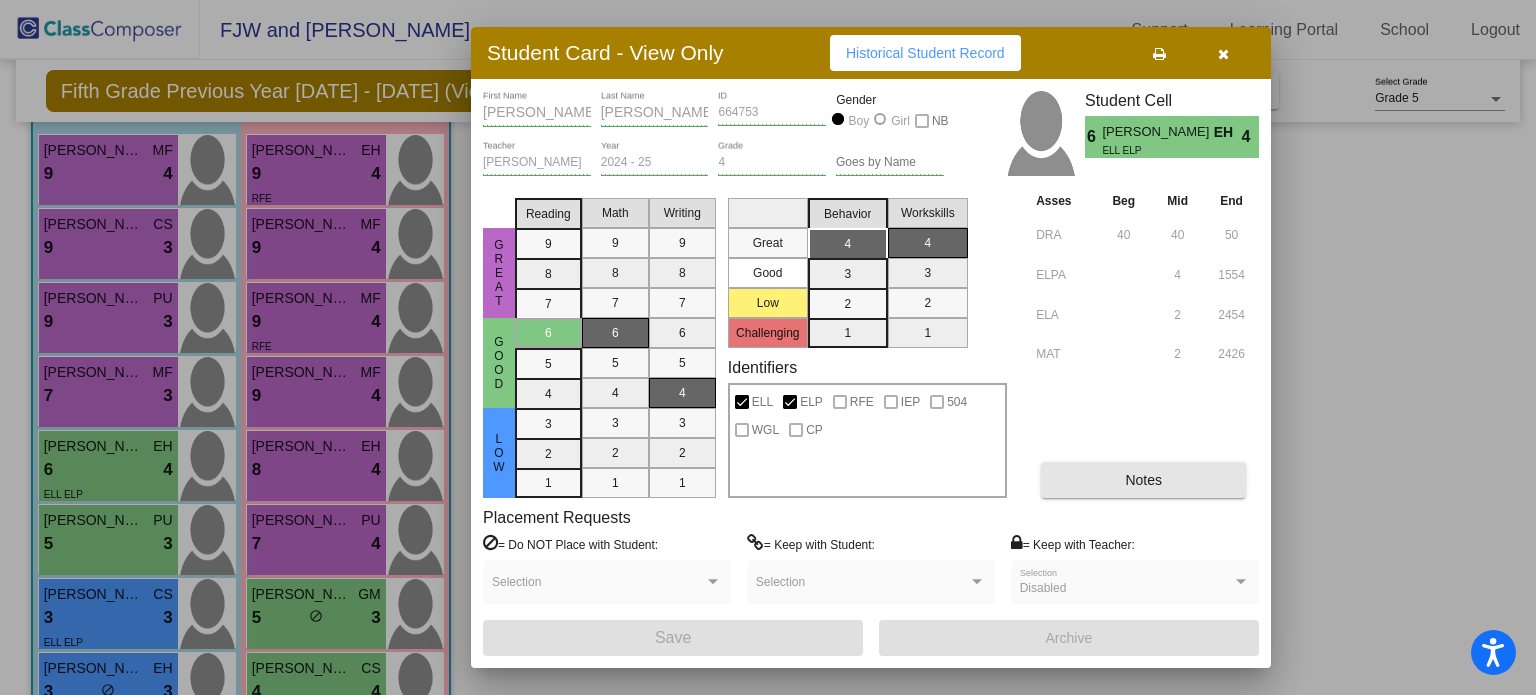 click on "Notes" at bounding box center [1143, 480] 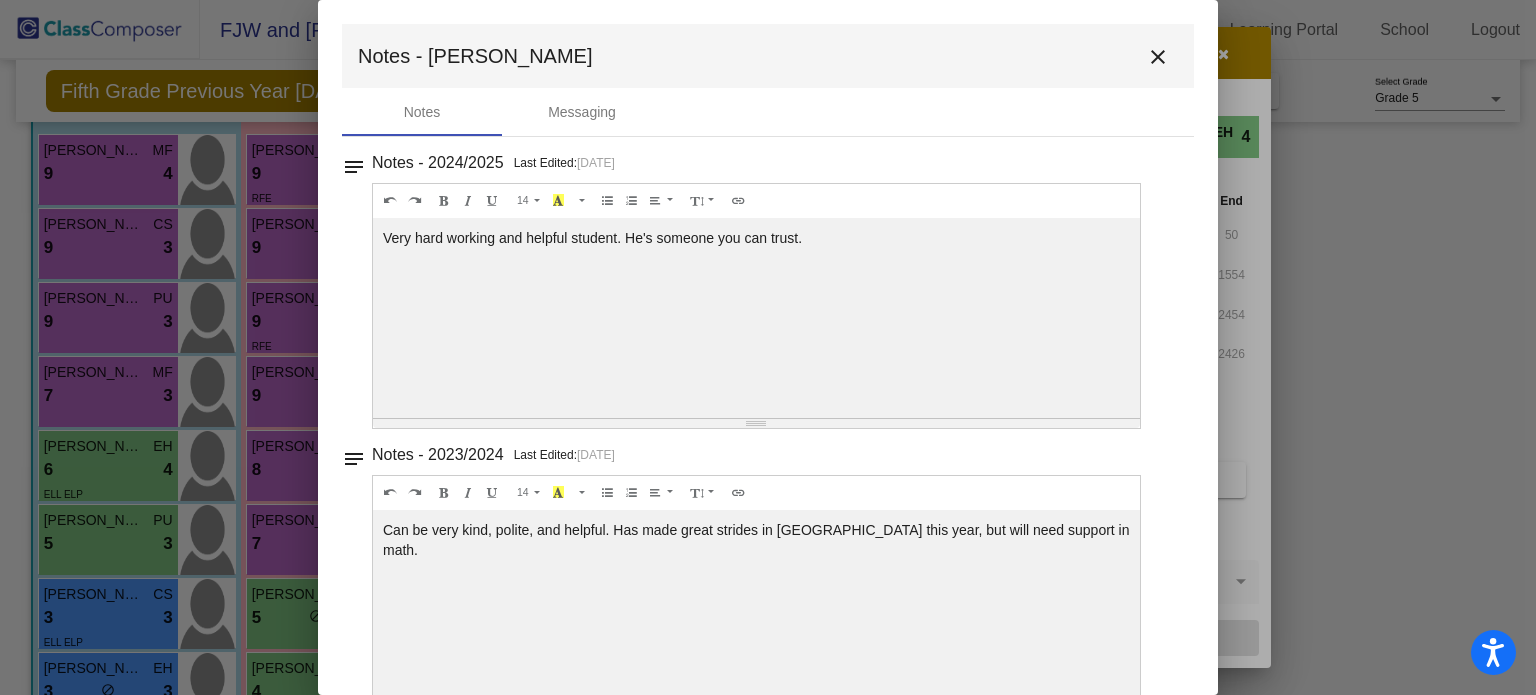 click on "close" at bounding box center (1158, 57) 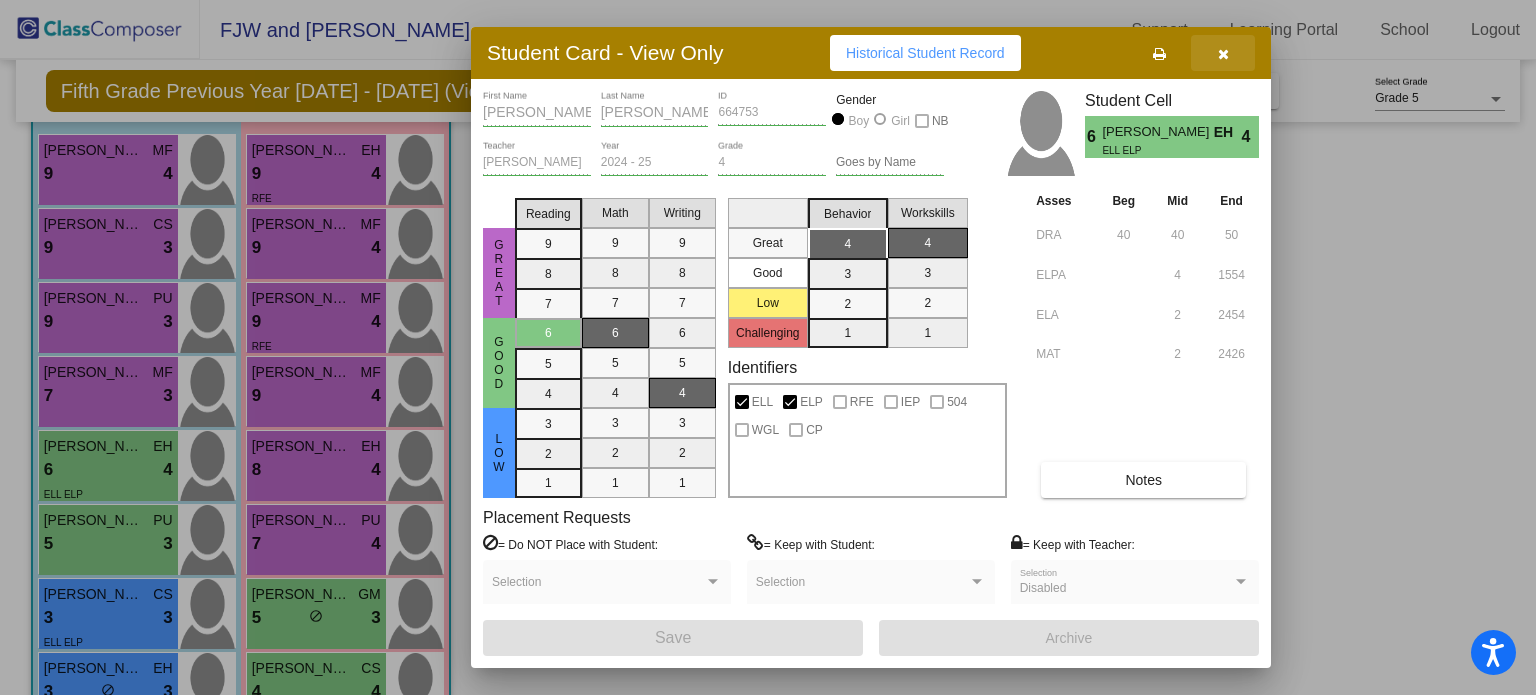 click at bounding box center (1223, 54) 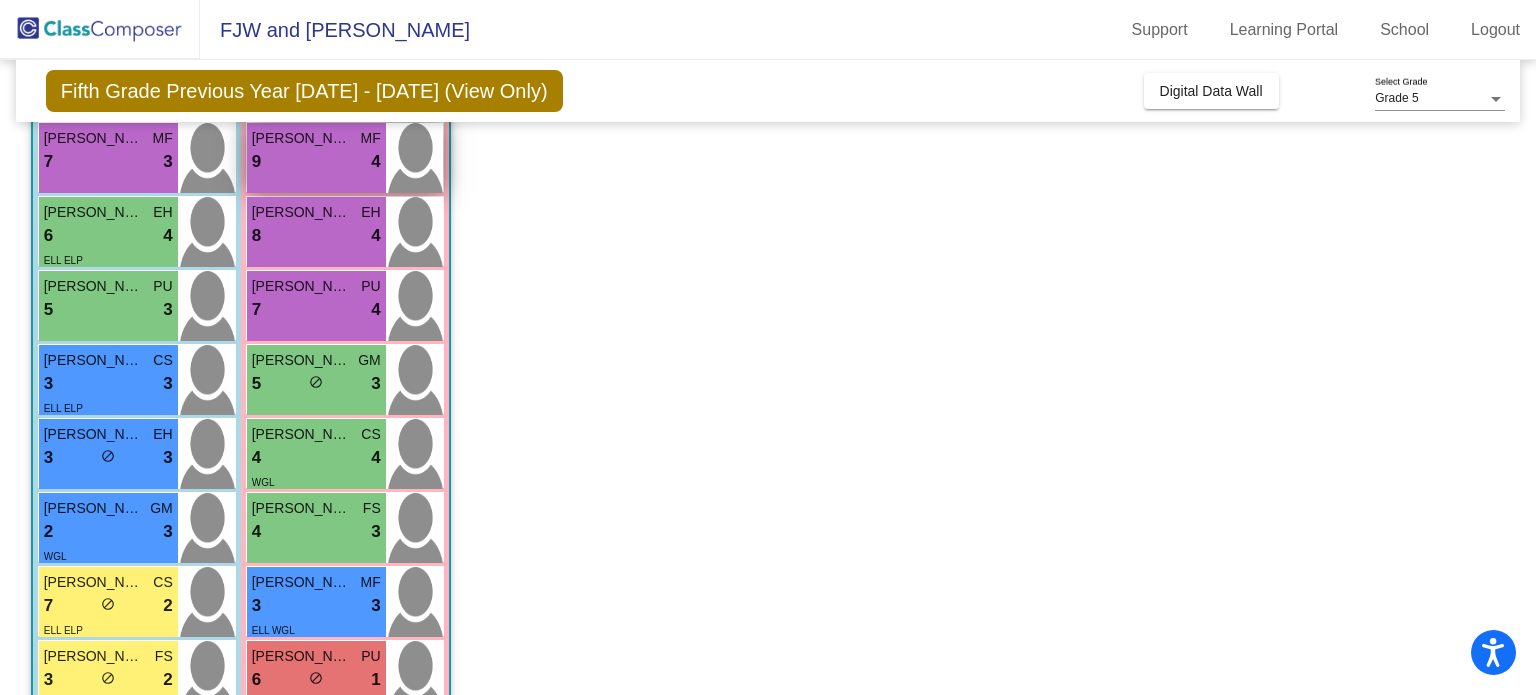 scroll, scrollTop: 420, scrollLeft: 0, axis: vertical 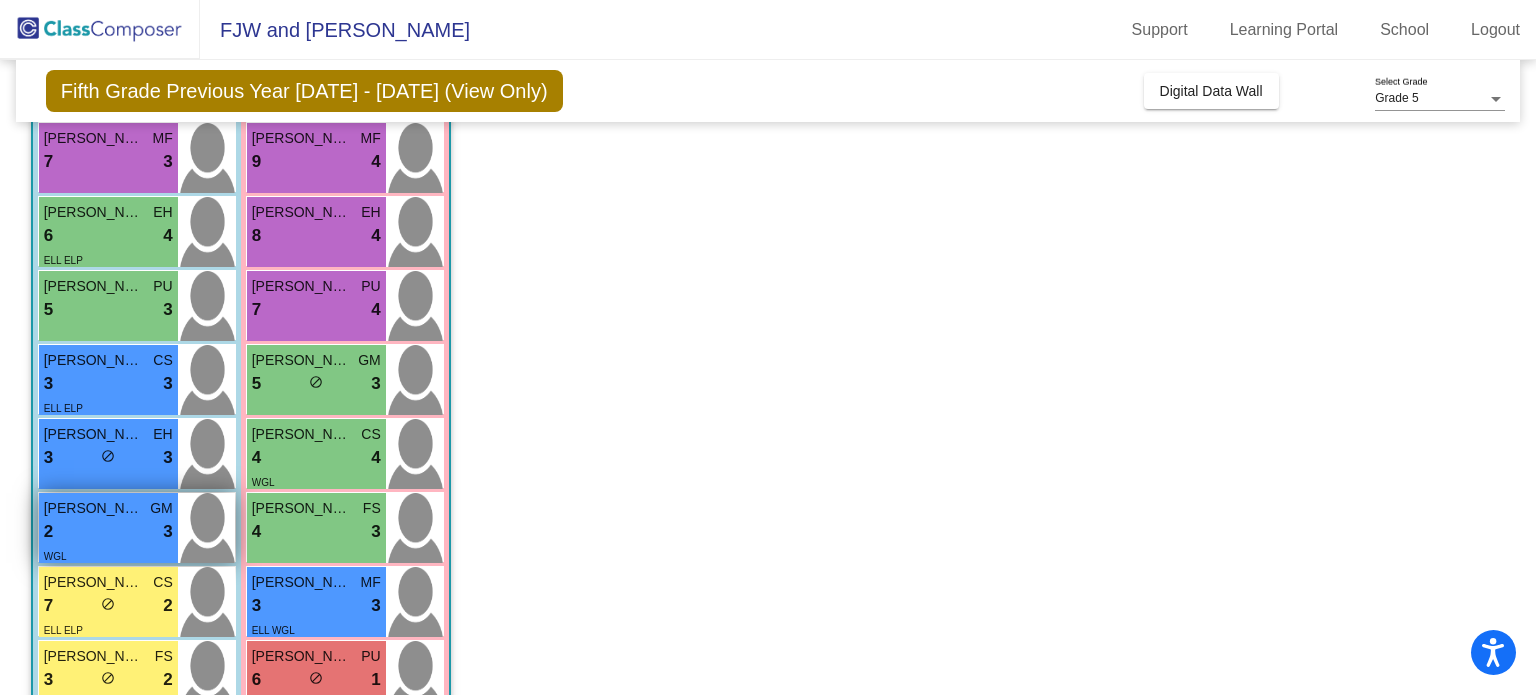 click on "Julian Contreras" at bounding box center (94, 508) 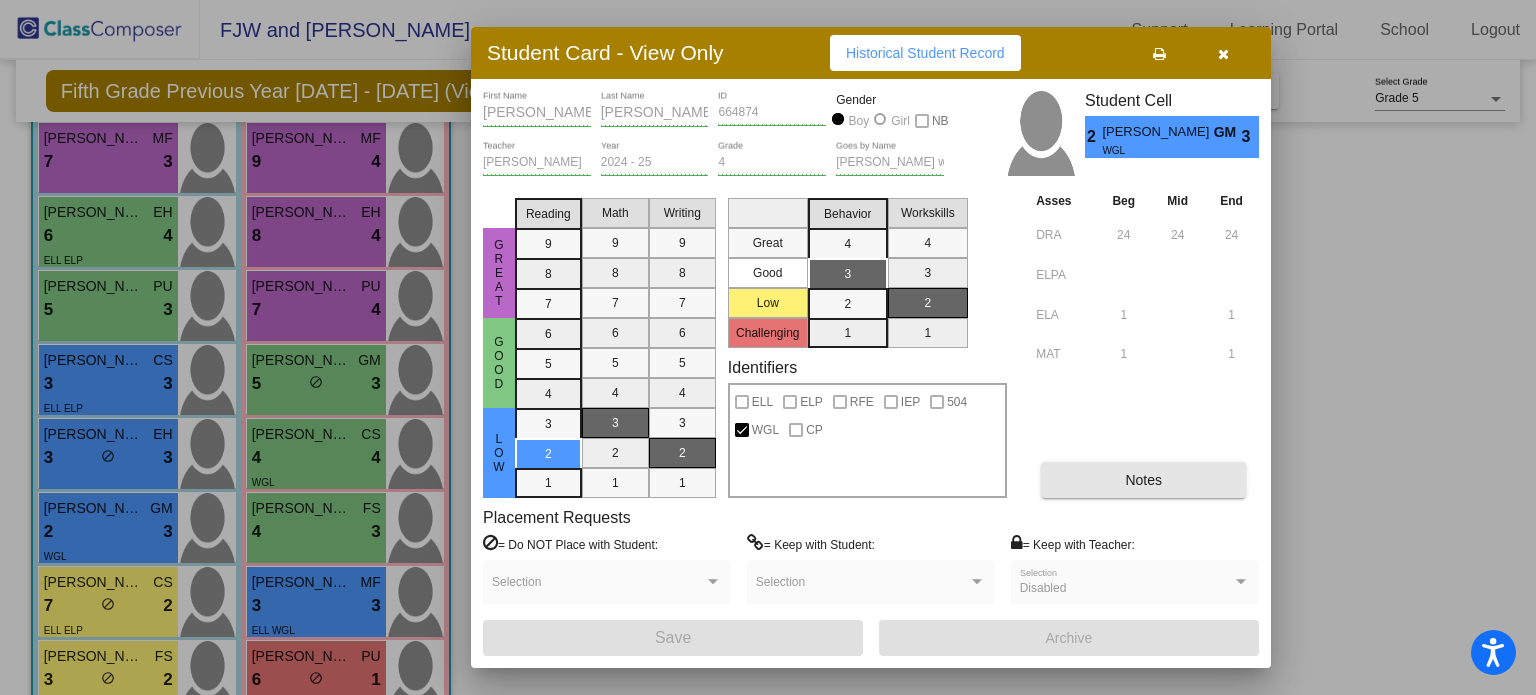 click on "Notes" at bounding box center [1143, 480] 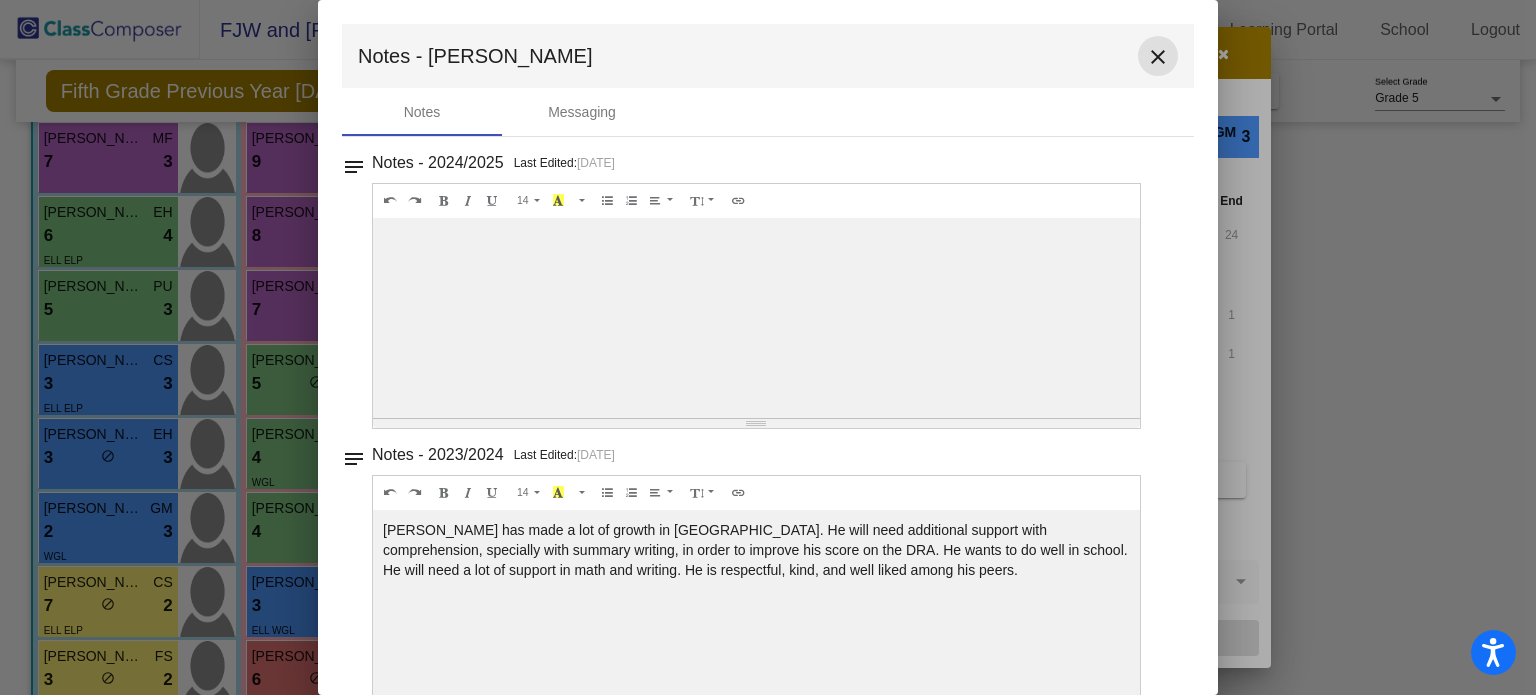 click on "close" at bounding box center [1158, 57] 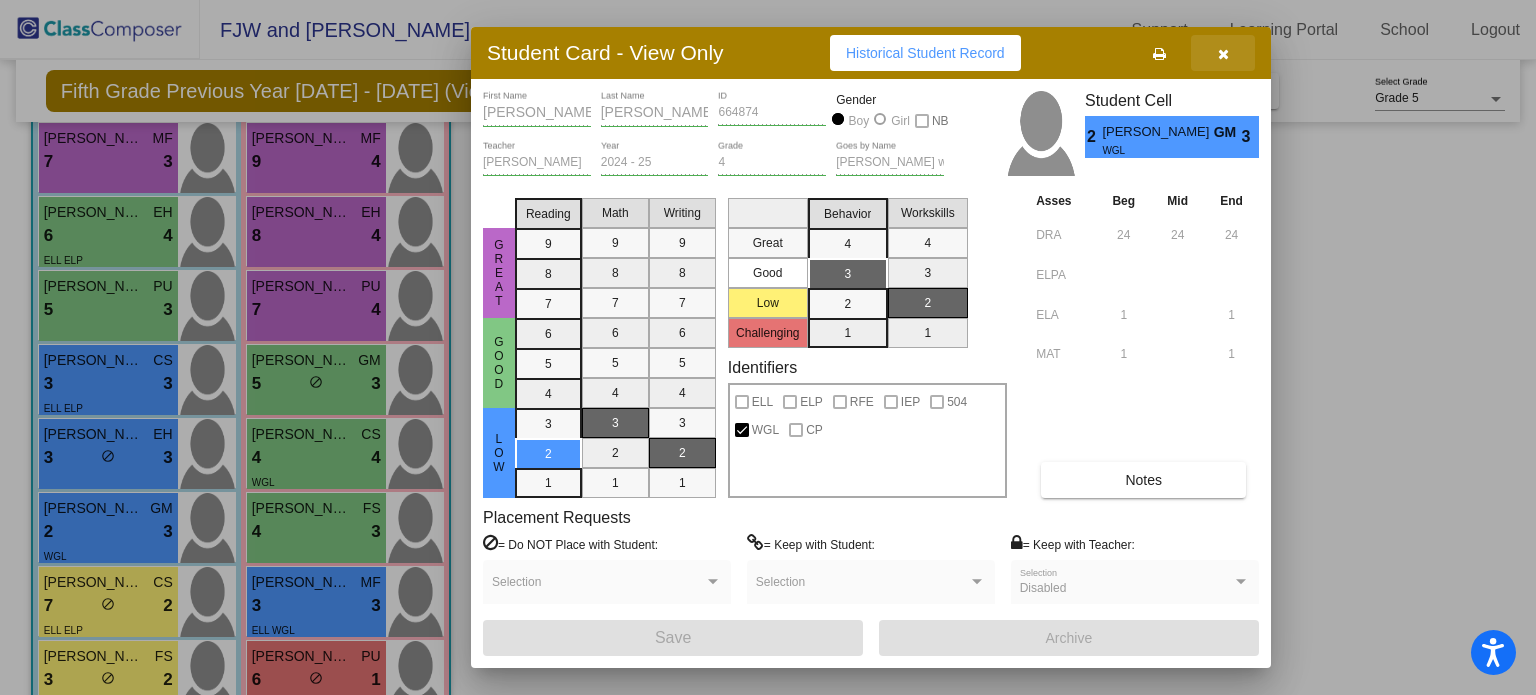 click at bounding box center [1223, 53] 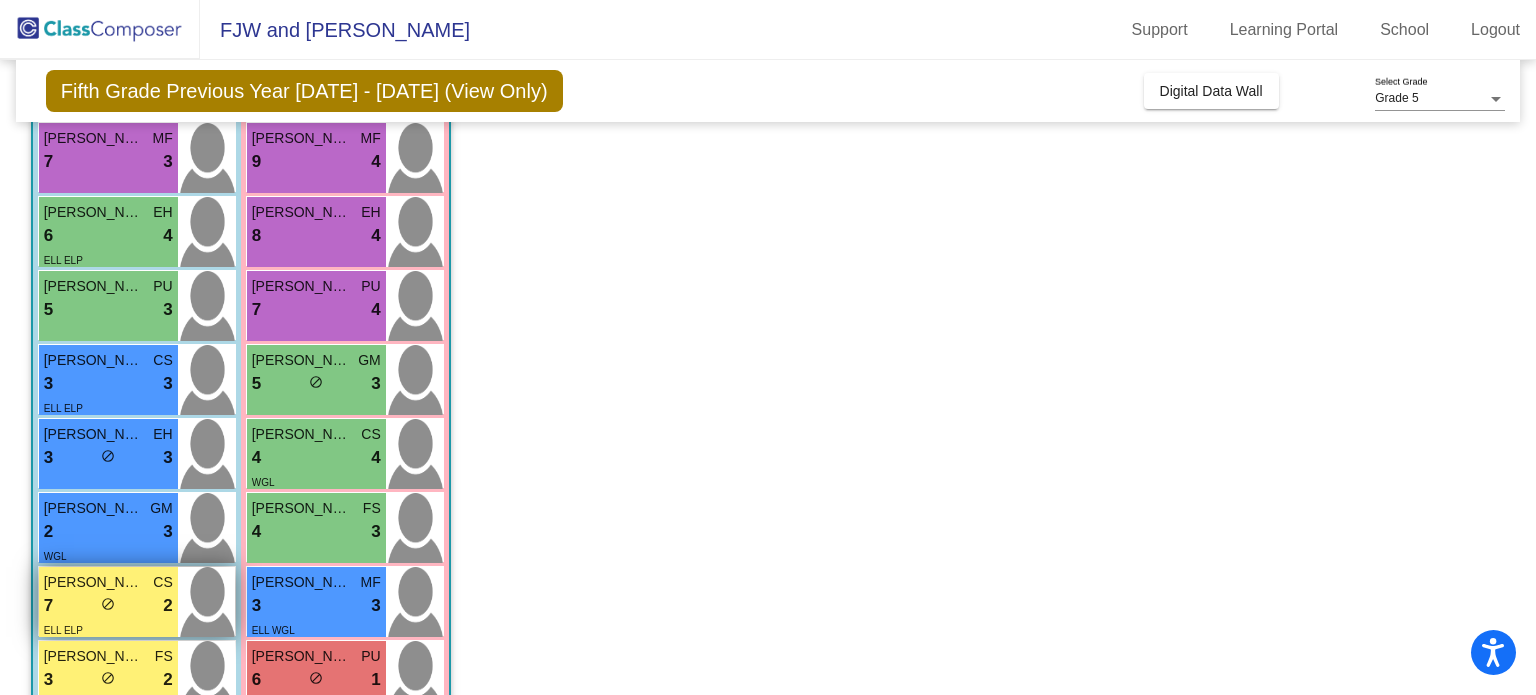 click on "Luis Velazquez Rojas" at bounding box center [94, 582] 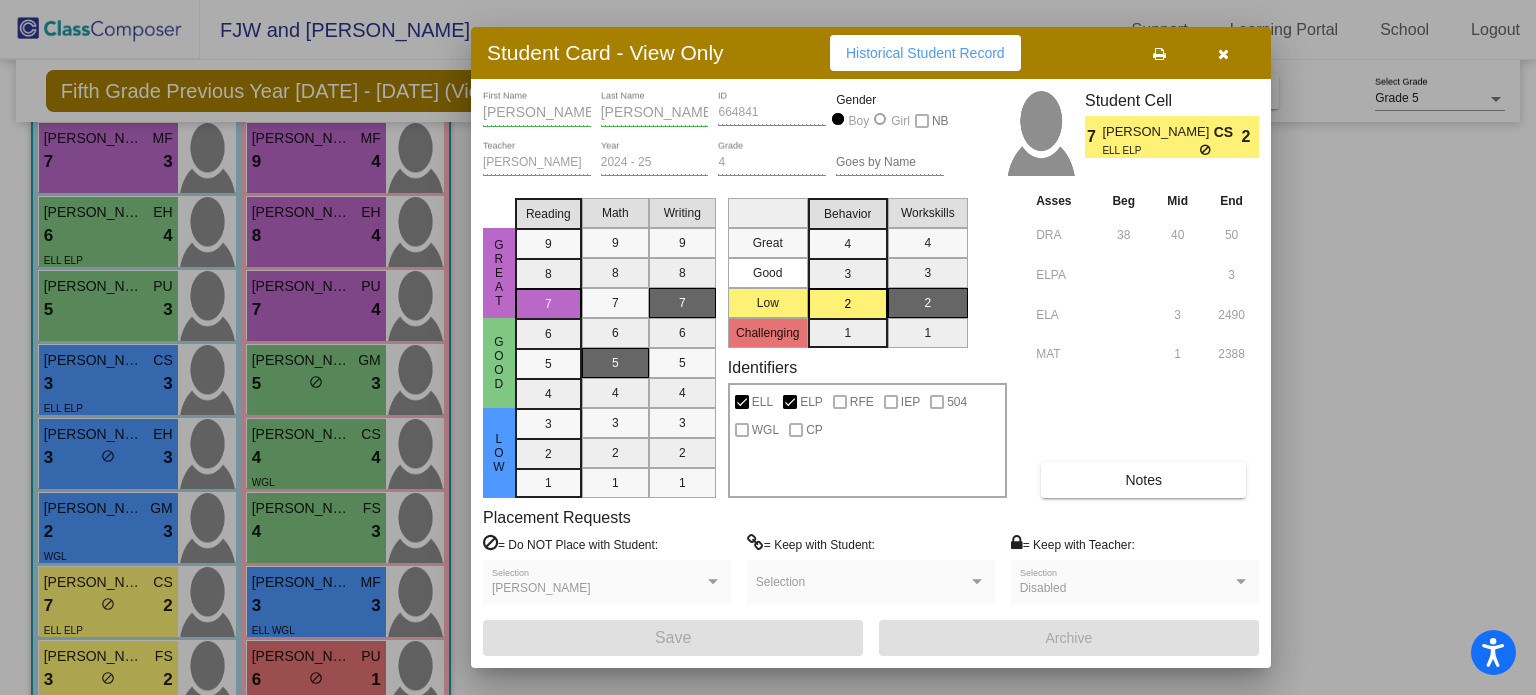 click on "Notes" at bounding box center [1143, 480] 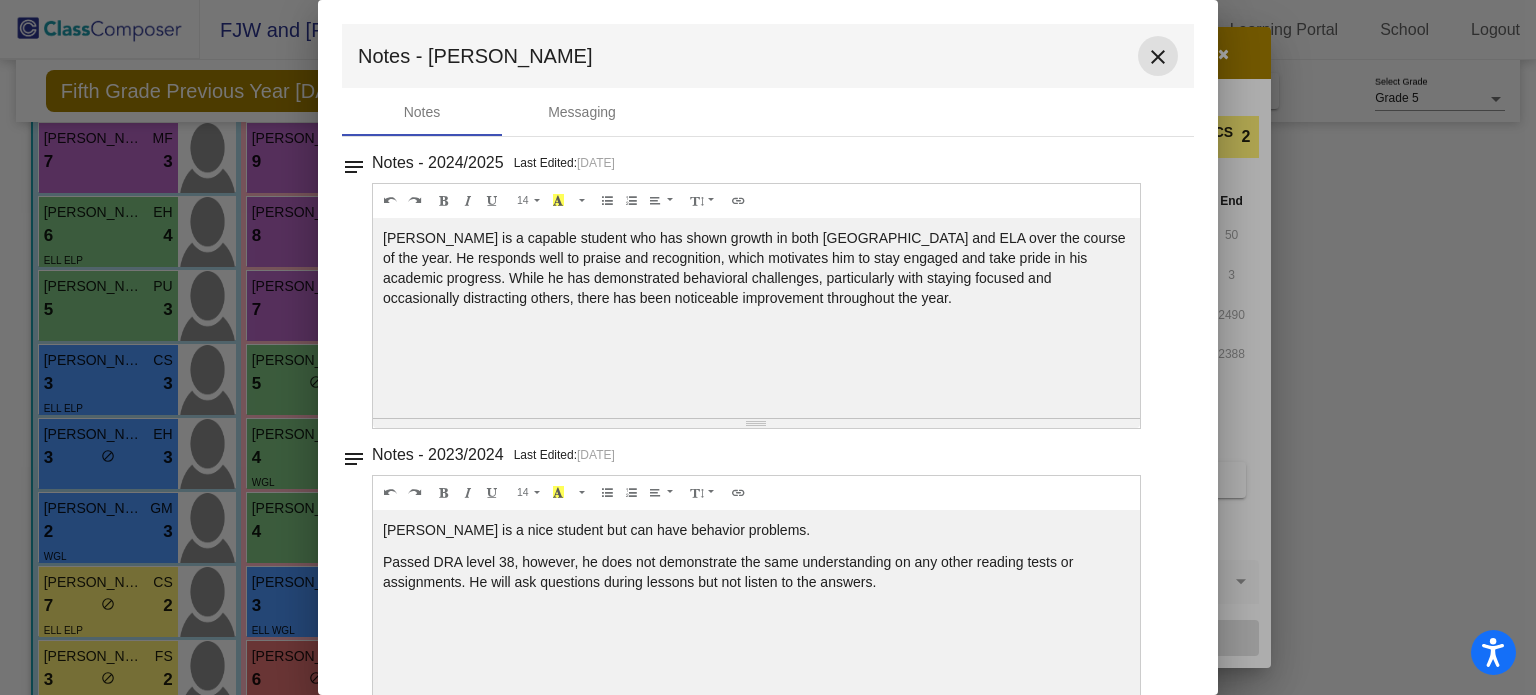 click on "close" at bounding box center [1158, 57] 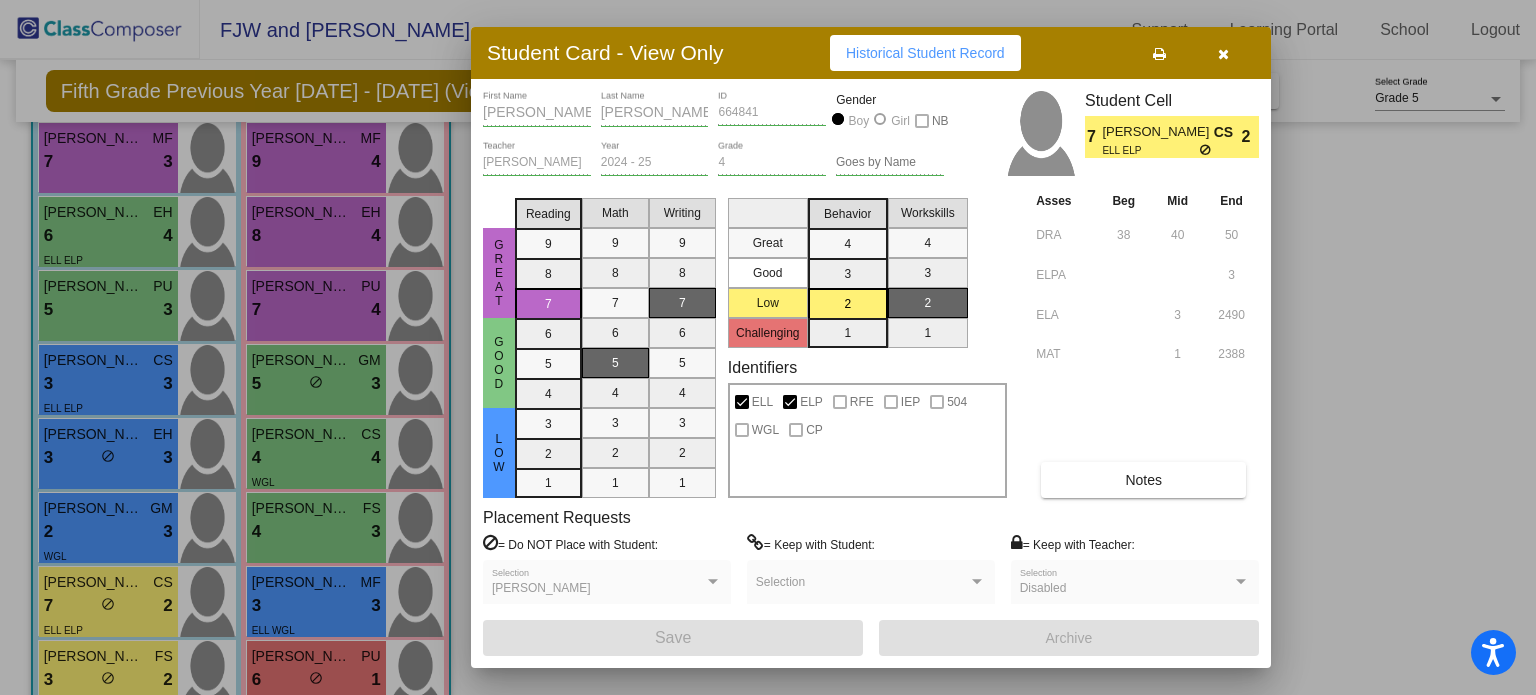 click at bounding box center (1223, 53) 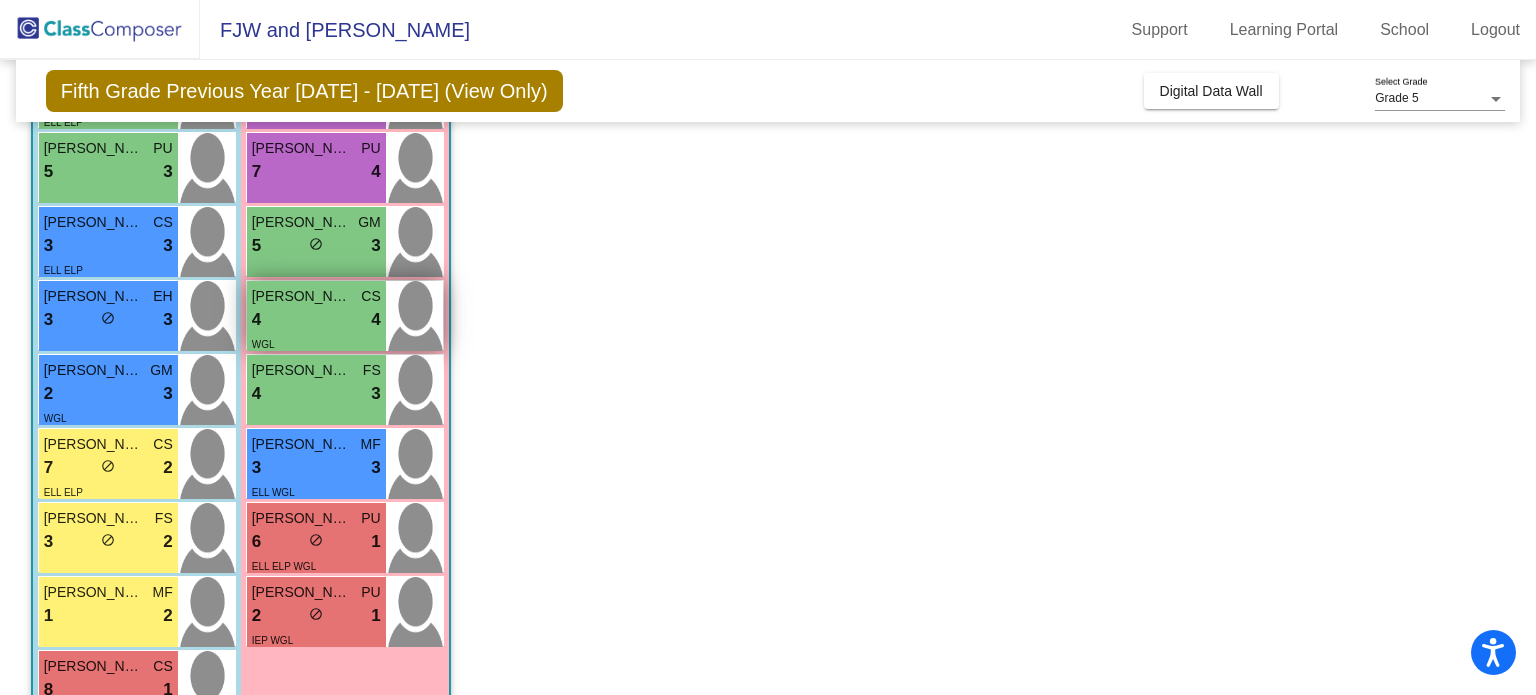 scroll, scrollTop: 560, scrollLeft: 0, axis: vertical 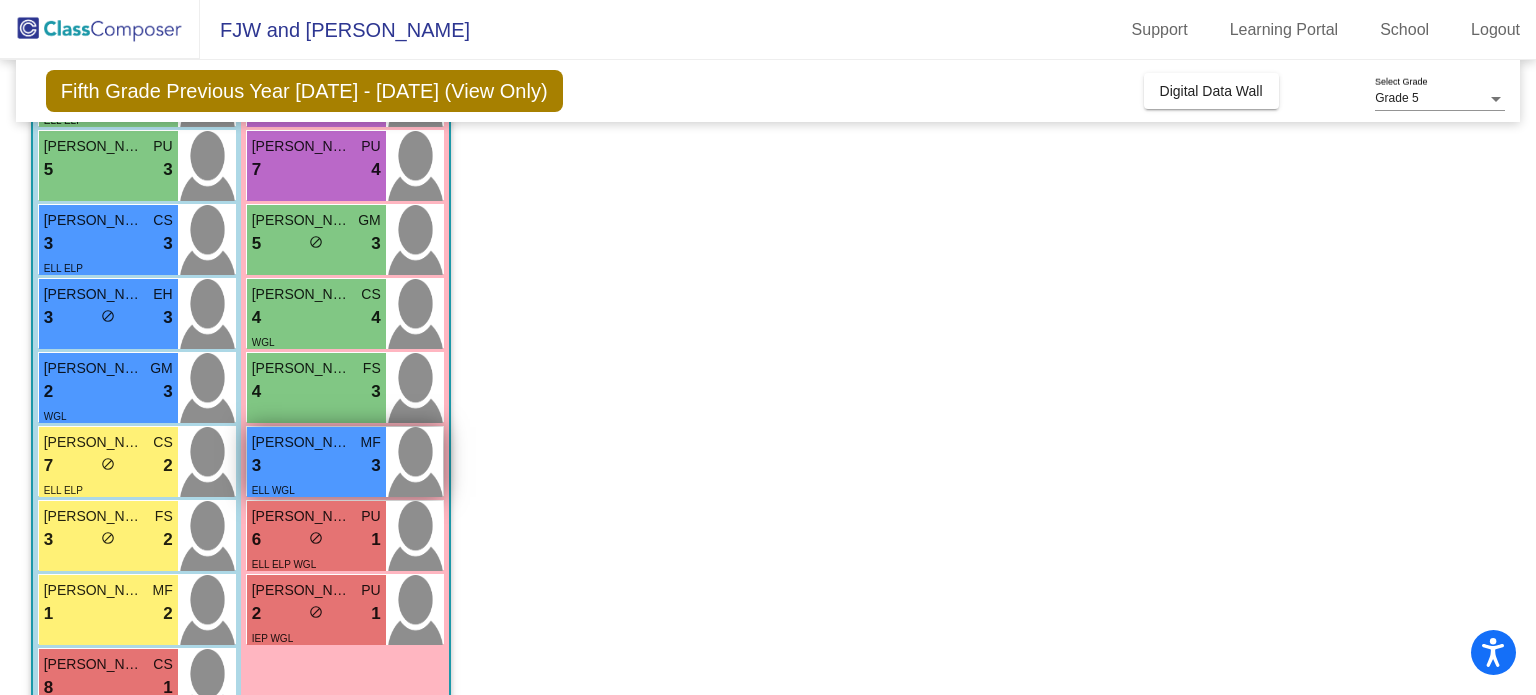 click on "Annette Munoz Esparza" at bounding box center (302, 442) 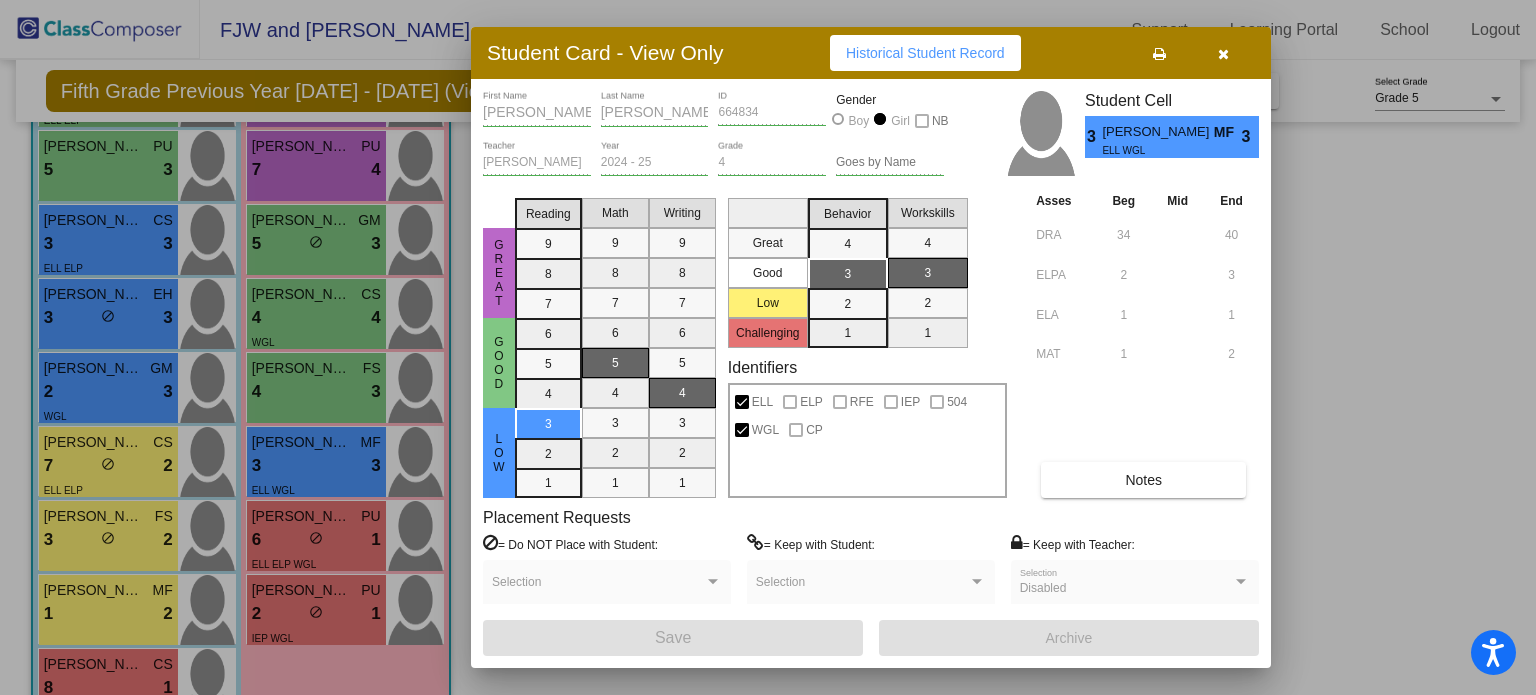 click on "Notes" at bounding box center [1143, 480] 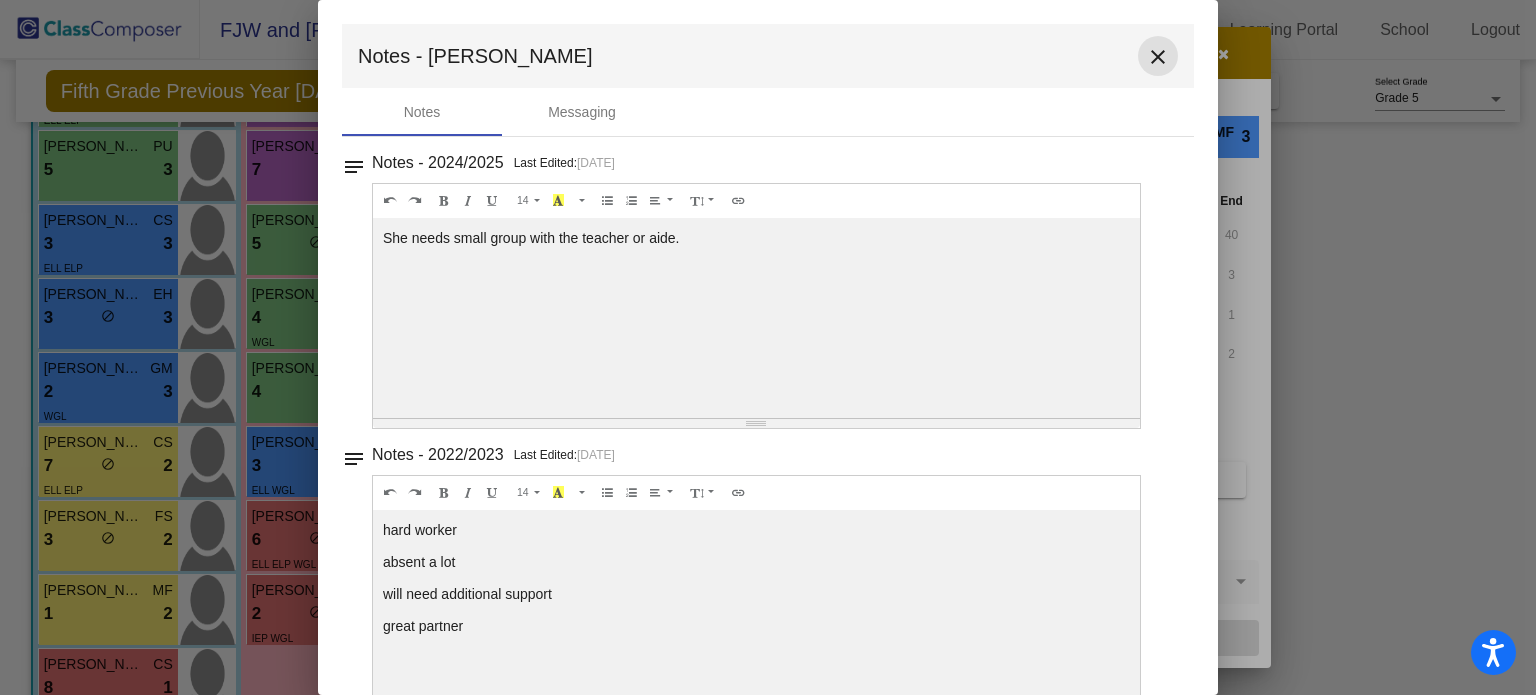 click on "close" at bounding box center (1158, 57) 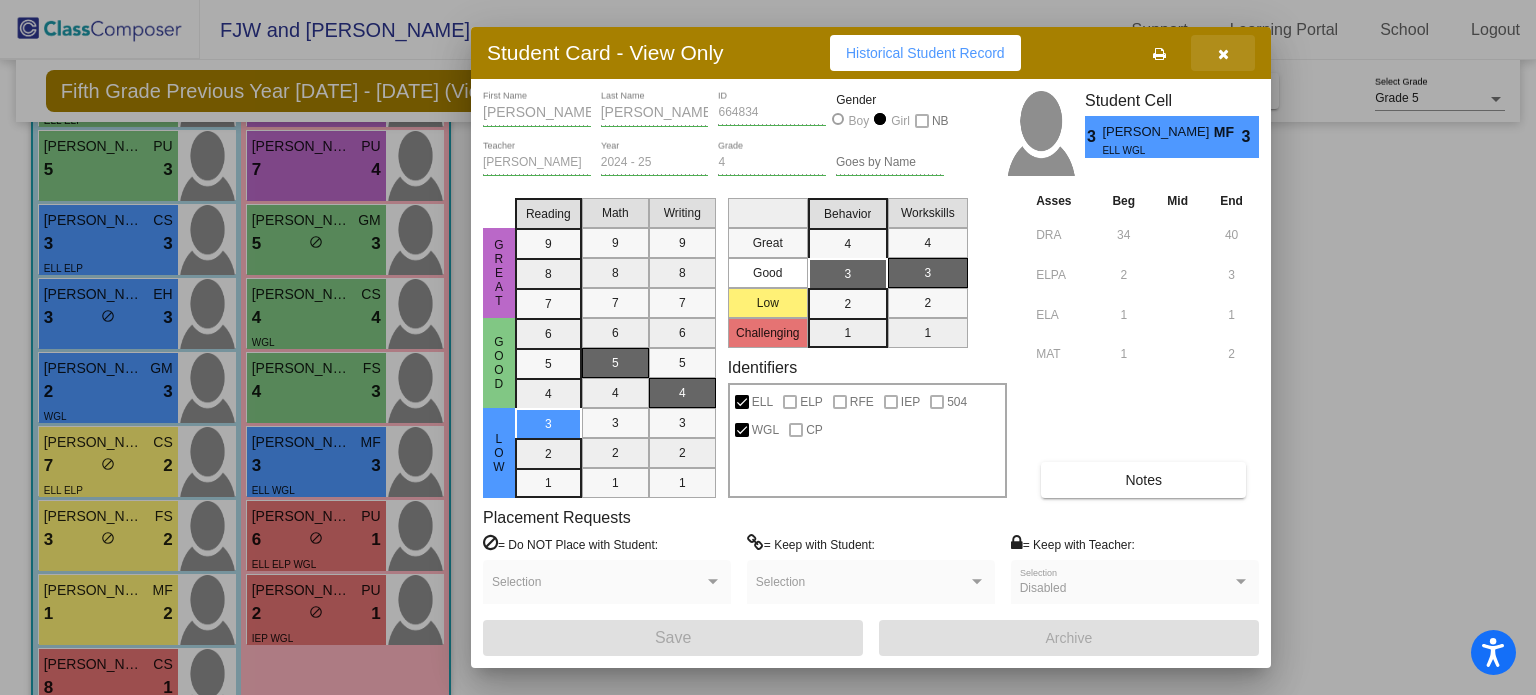 click at bounding box center [1223, 53] 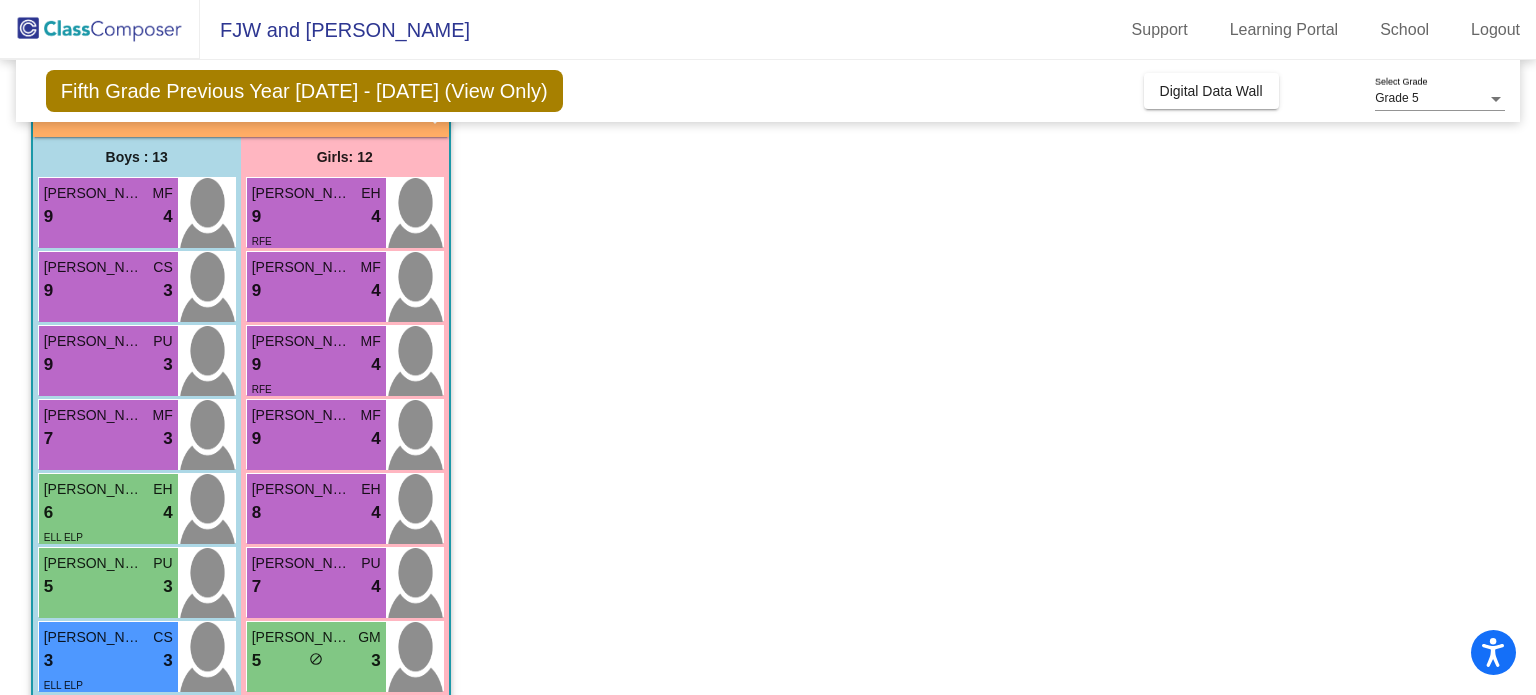 scroll, scrollTop: 139, scrollLeft: 0, axis: vertical 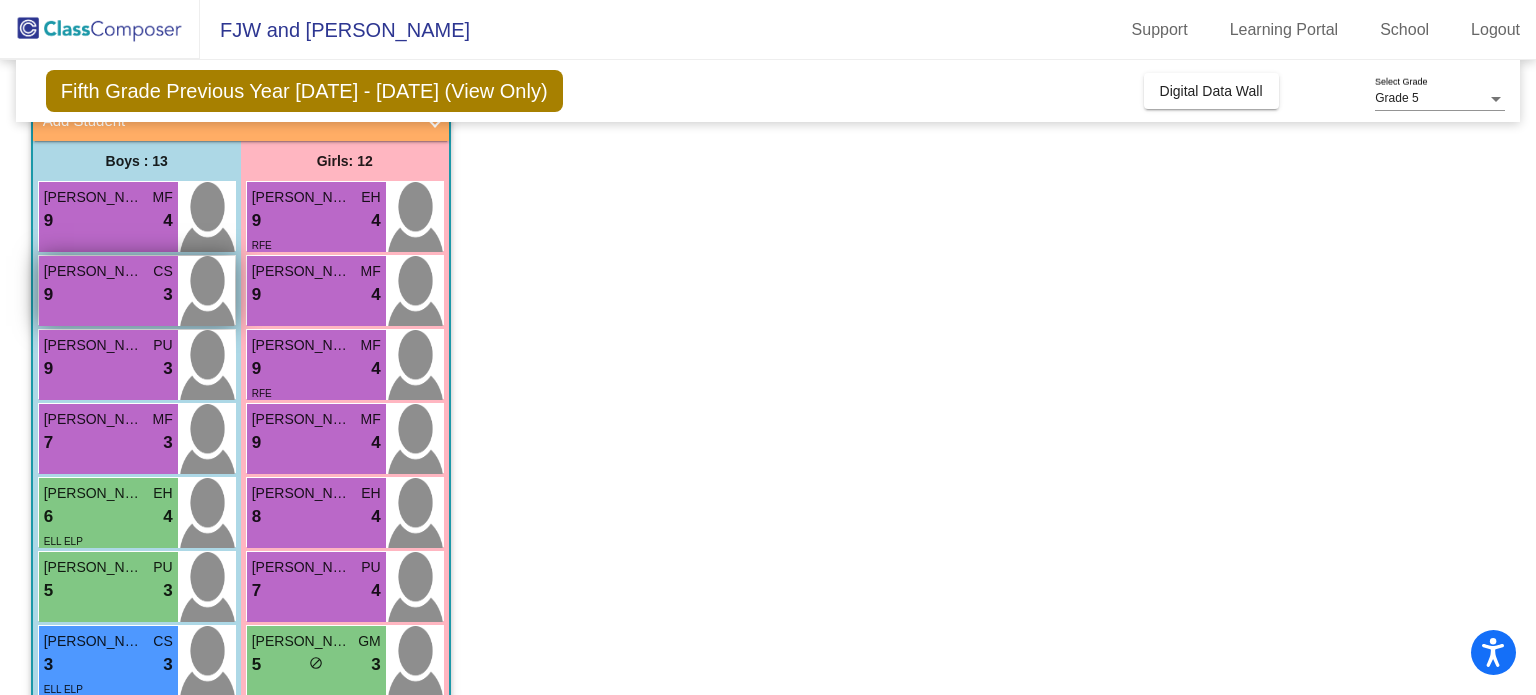 click on "9 lock do_not_disturb_alt 3" at bounding box center [108, 295] 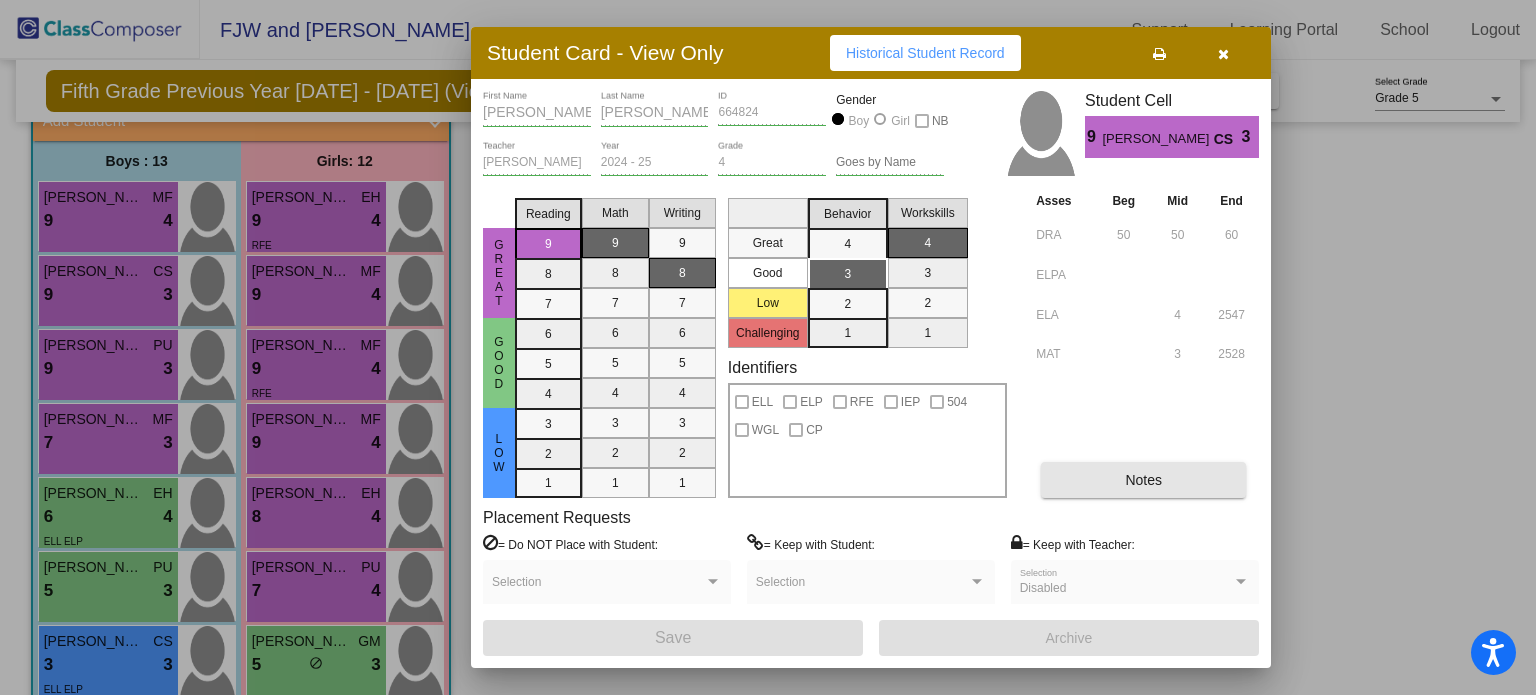 click on "Notes" at bounding box center (1143, 480) 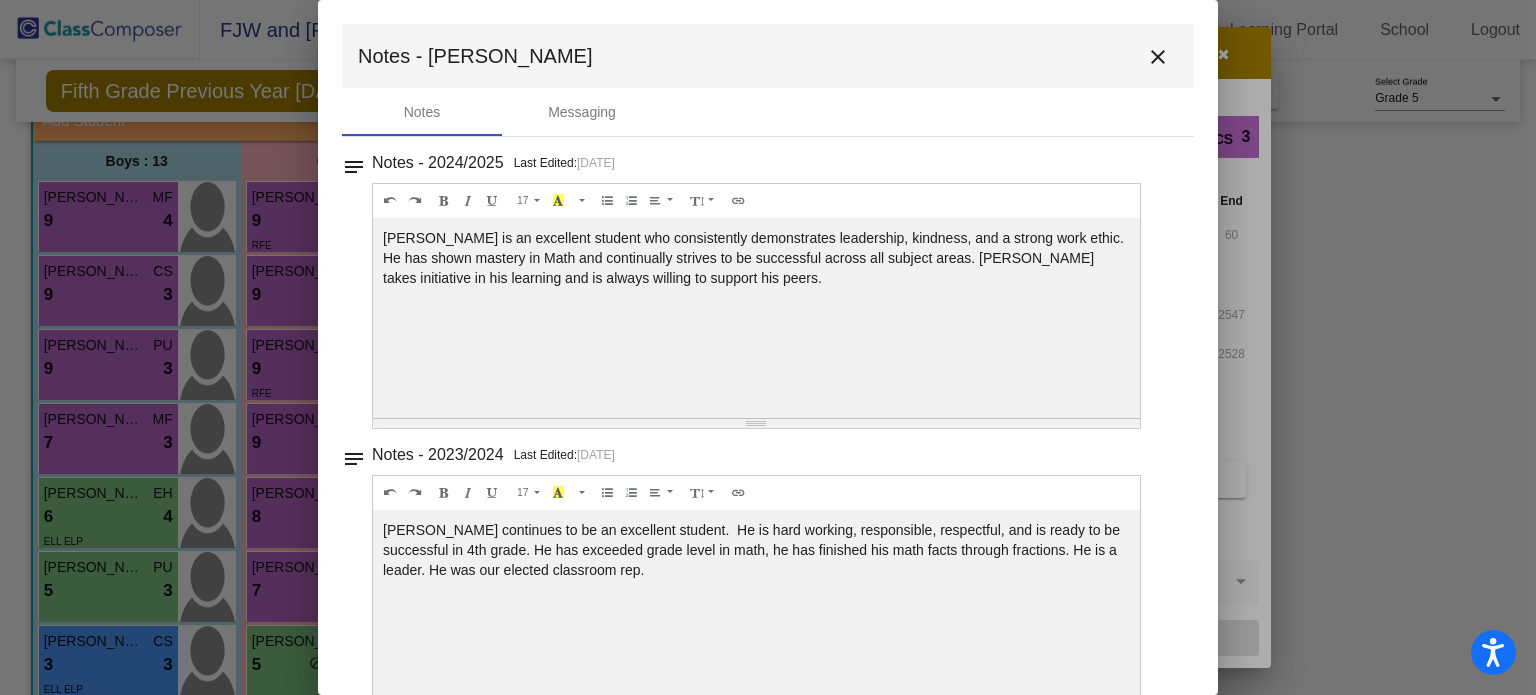 click on "Notes - Jackson close" at bounding box center [768, 56] 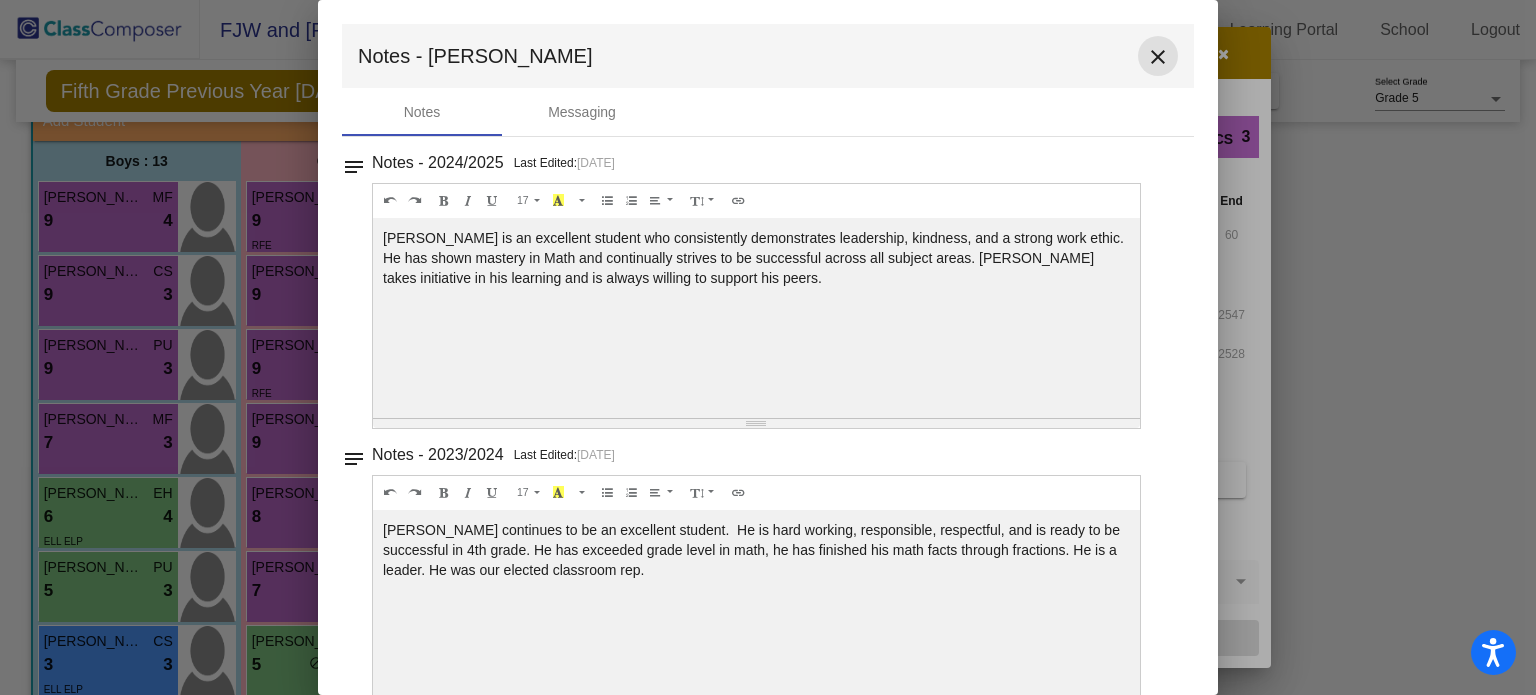click on "close" at bounding box center [1158, 57] 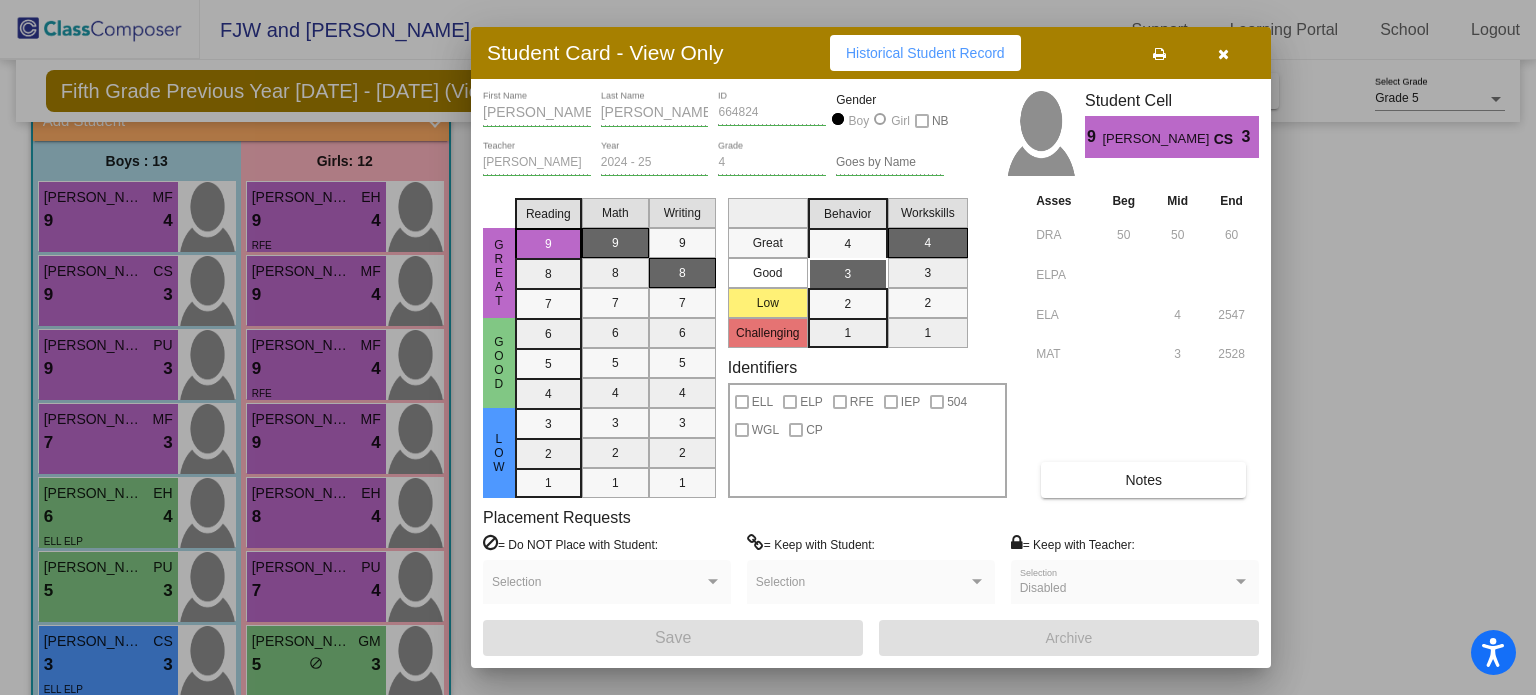 click at bounding box center (1223, 53) 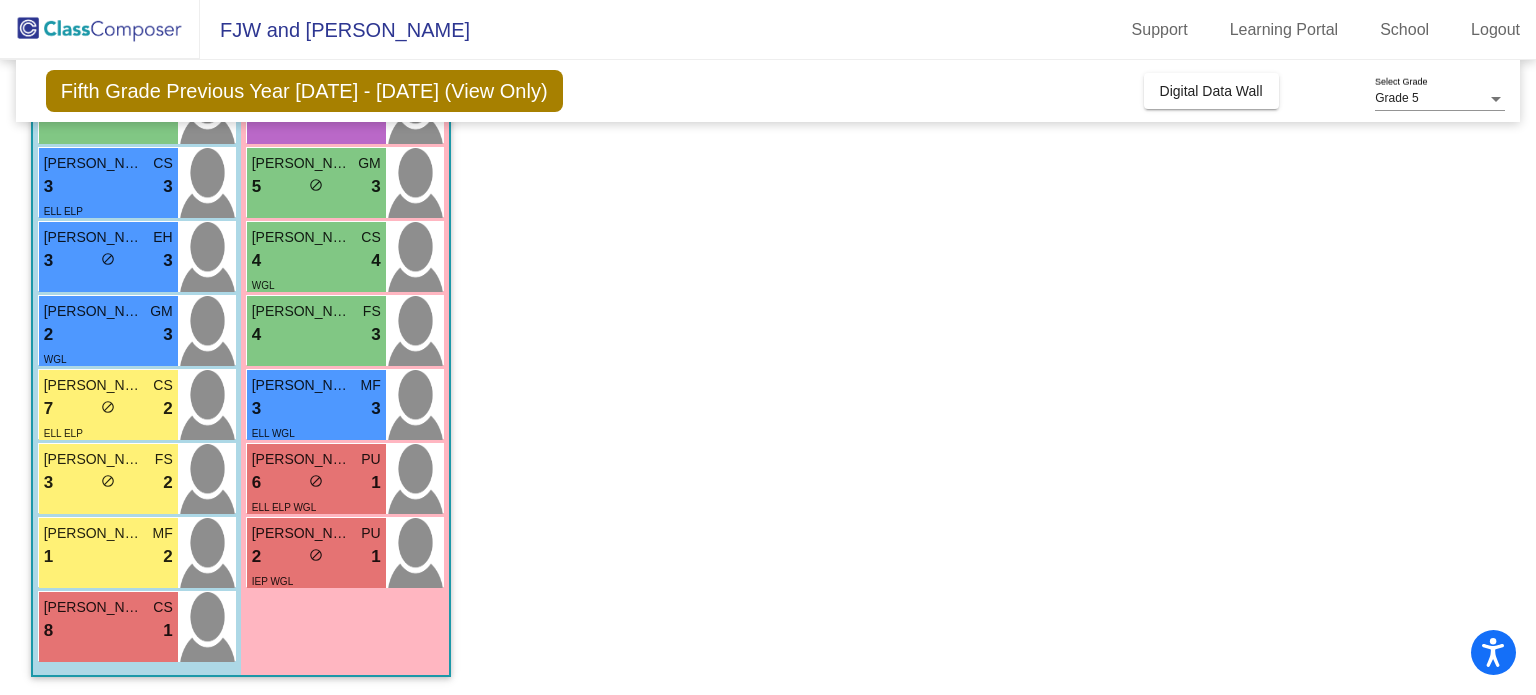 scroll, scrollTop: 0, scrollLeft: 0, axis: both 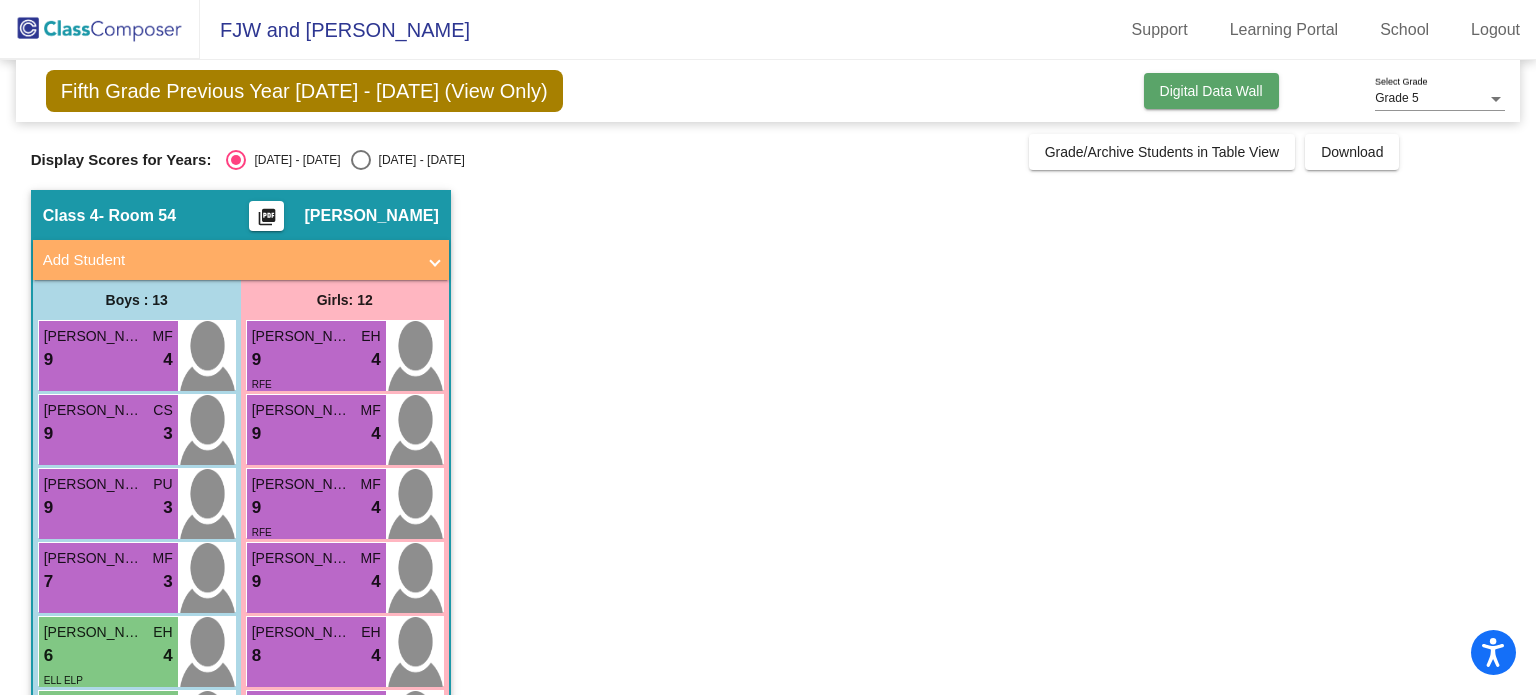 click on "Digital Data Wall" 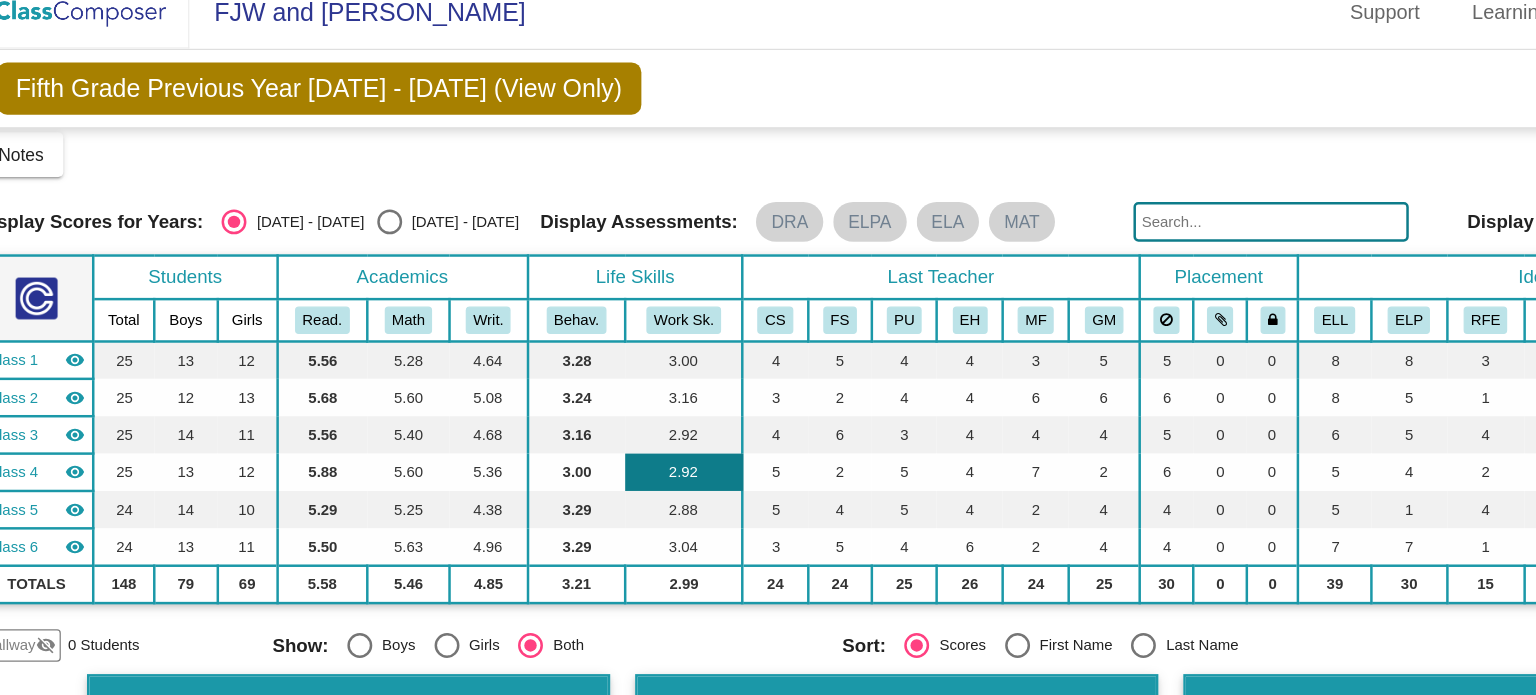 scroll, scrollTop: 7, scrollLeft: 0, axis: vertical 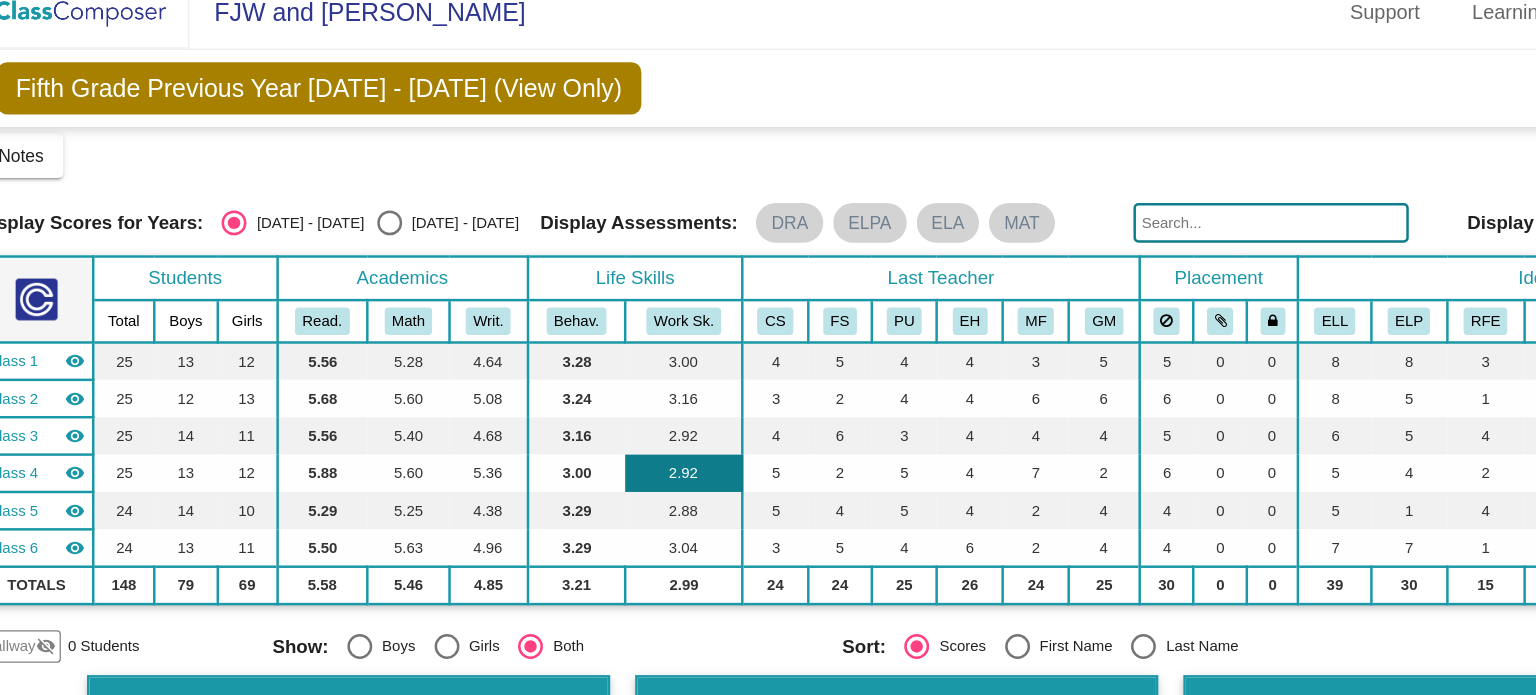 click on "2.92" 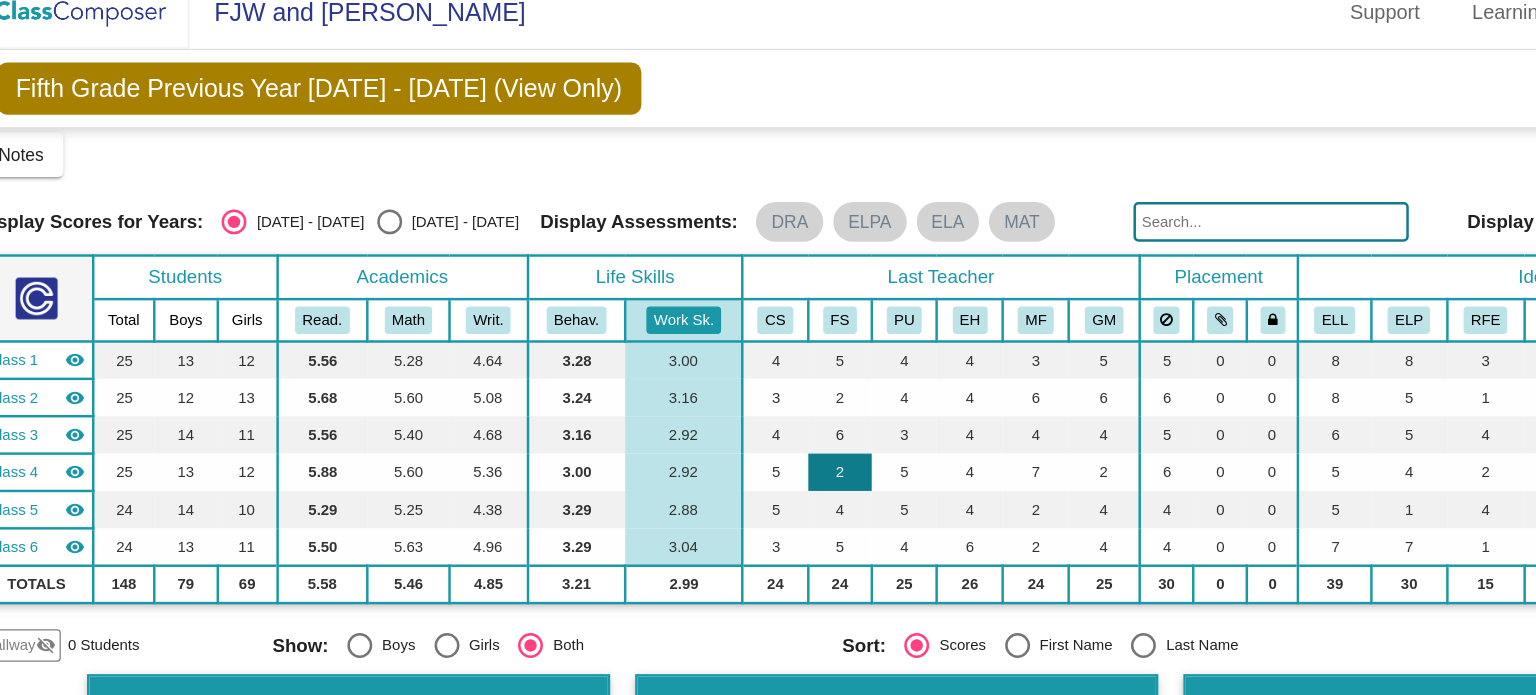 scroll, scrollTop: 7, scrollLeft: 0, axis: vertical 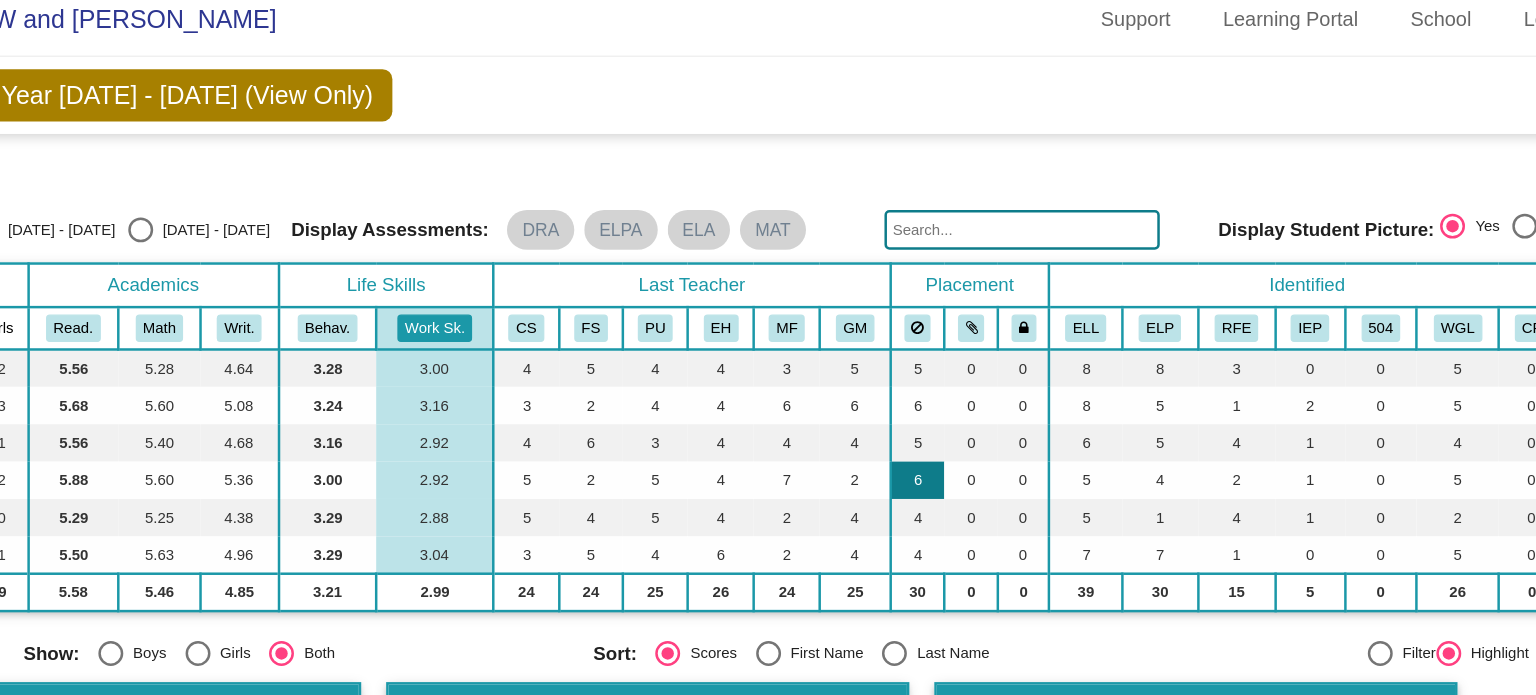 click on "4" 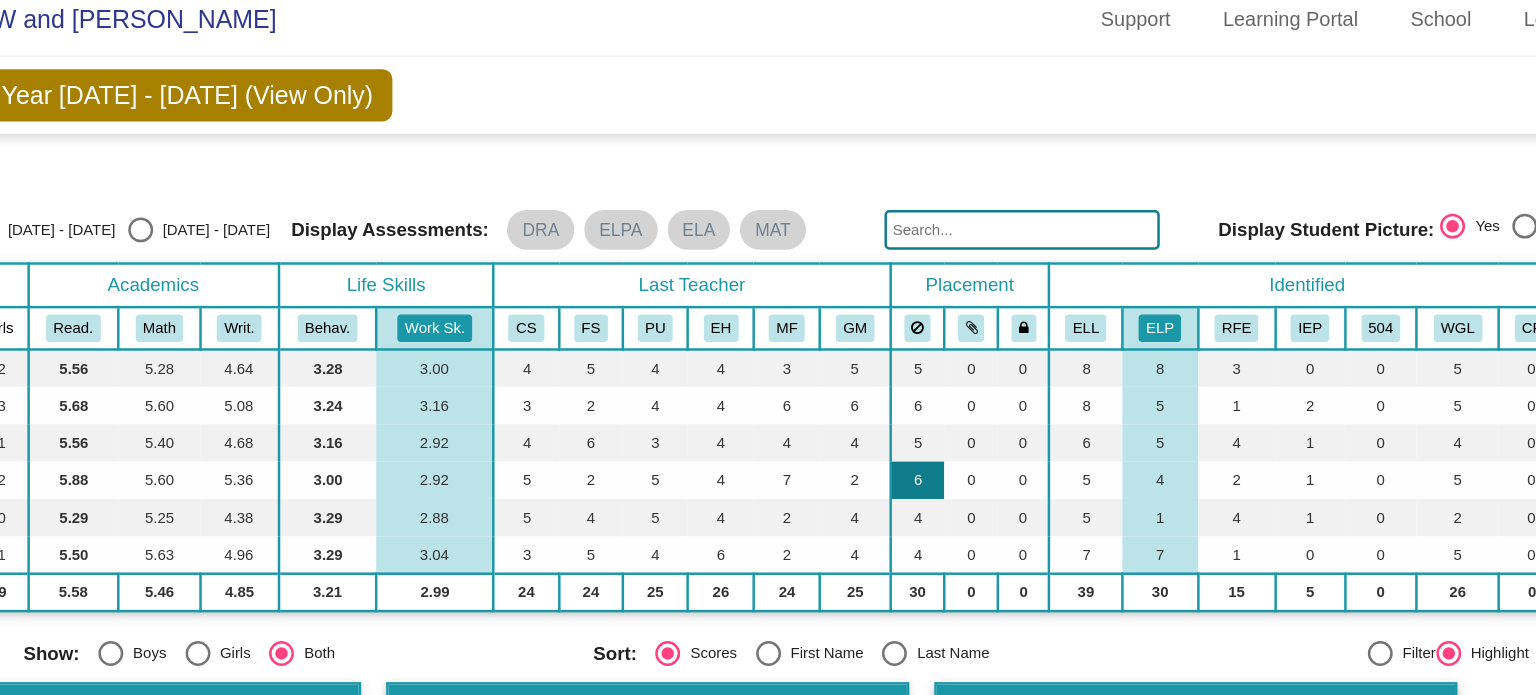 click on "4" 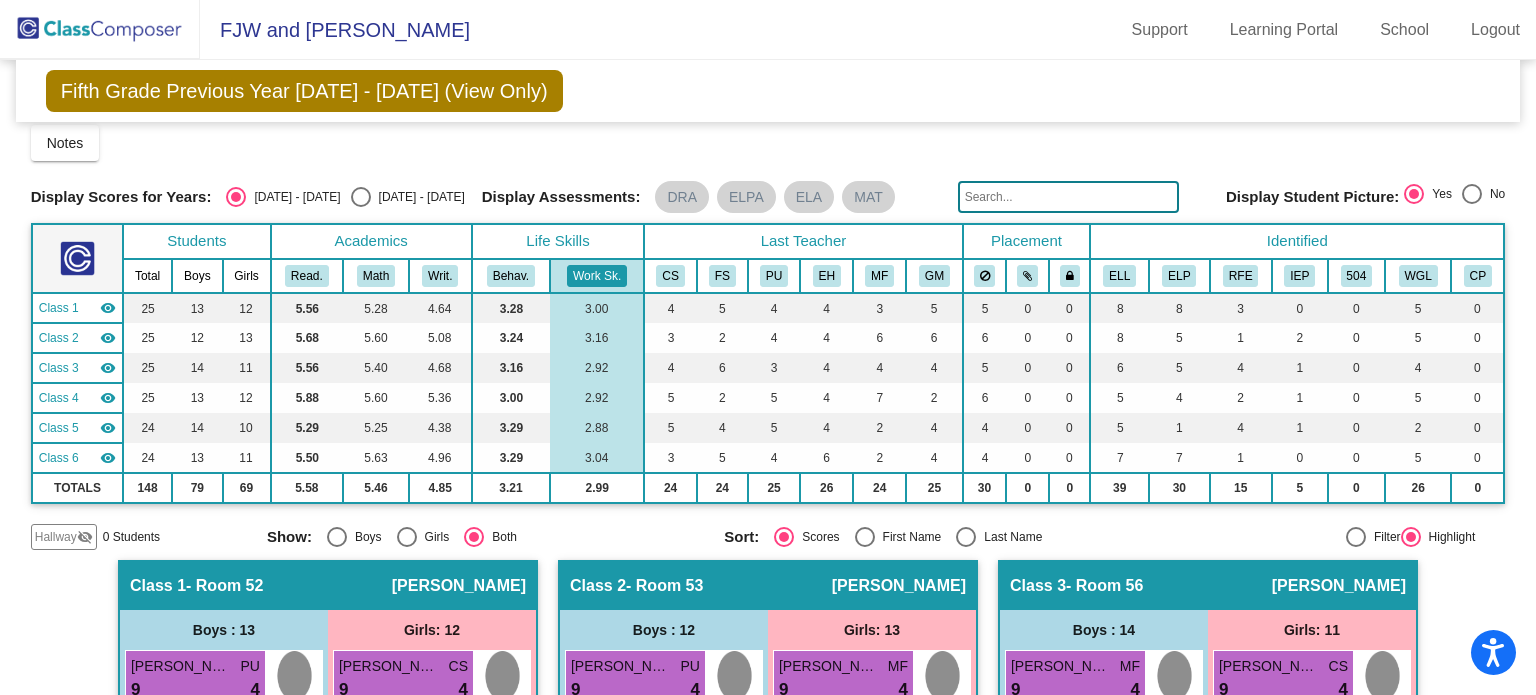 scroll, scrollTop: 0, scrollLeft: 0, axis: both 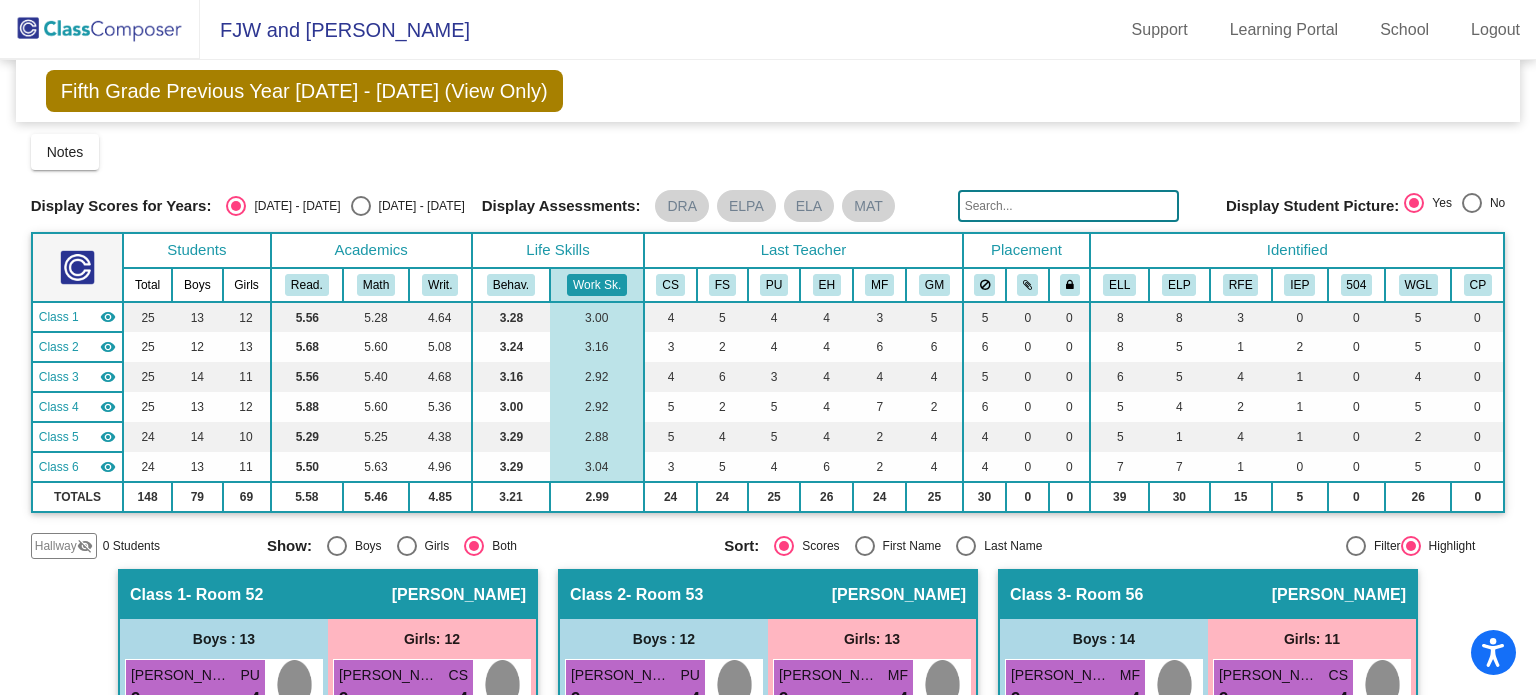 click on "Fifth Grade Previous Year 2024 - 2025 (View Only)" 